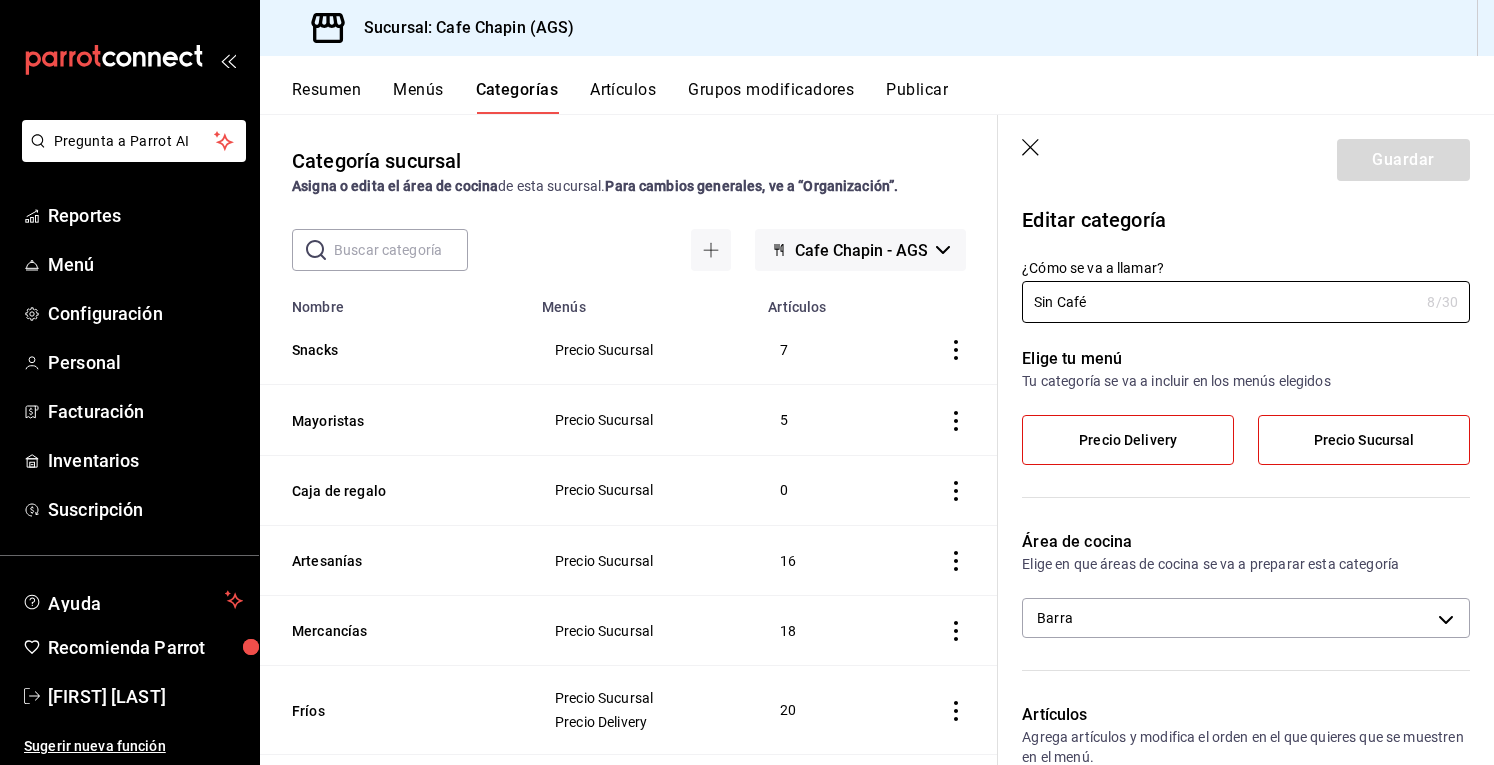 scroll, scrollTop: 0, scrollLeft: 0, axis: both 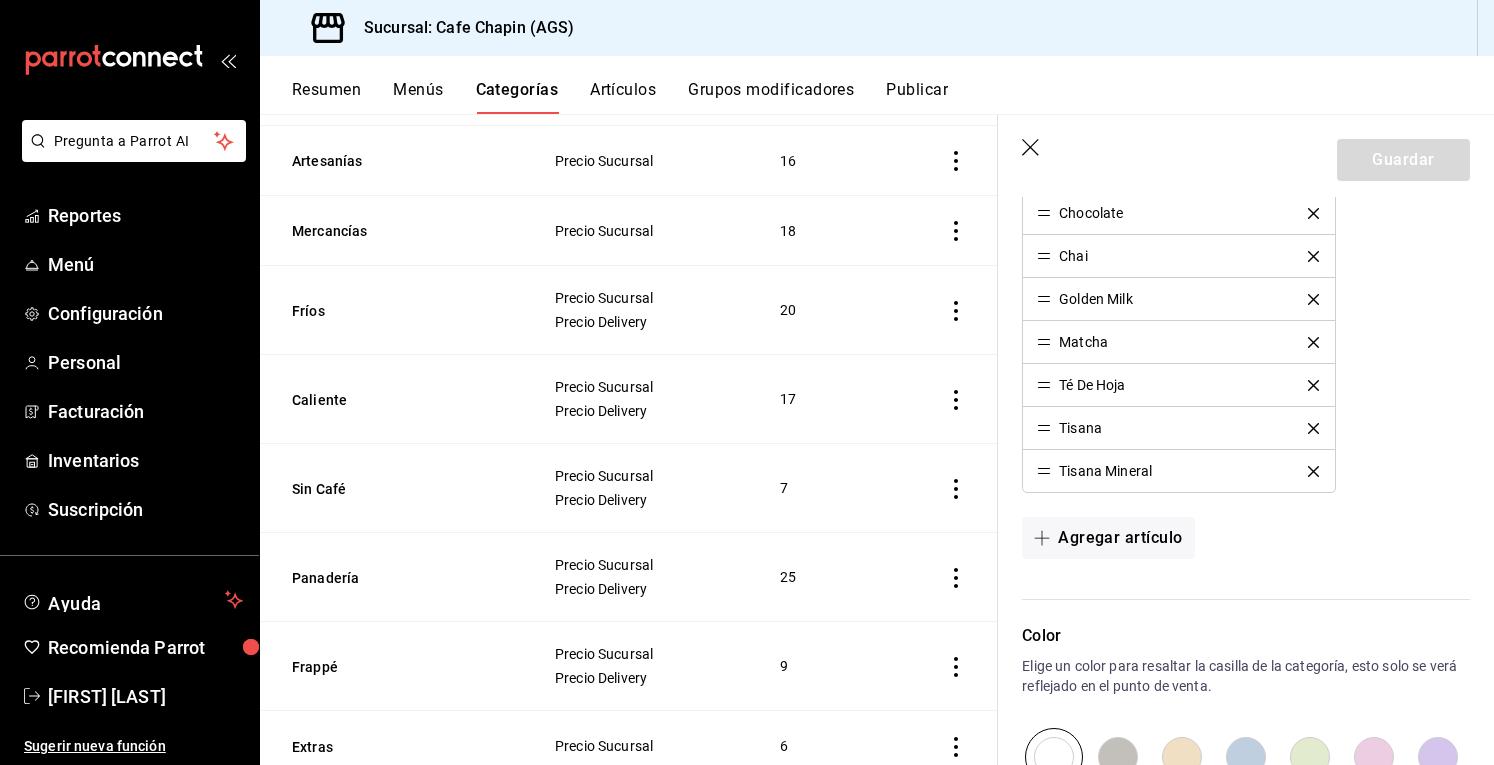 click 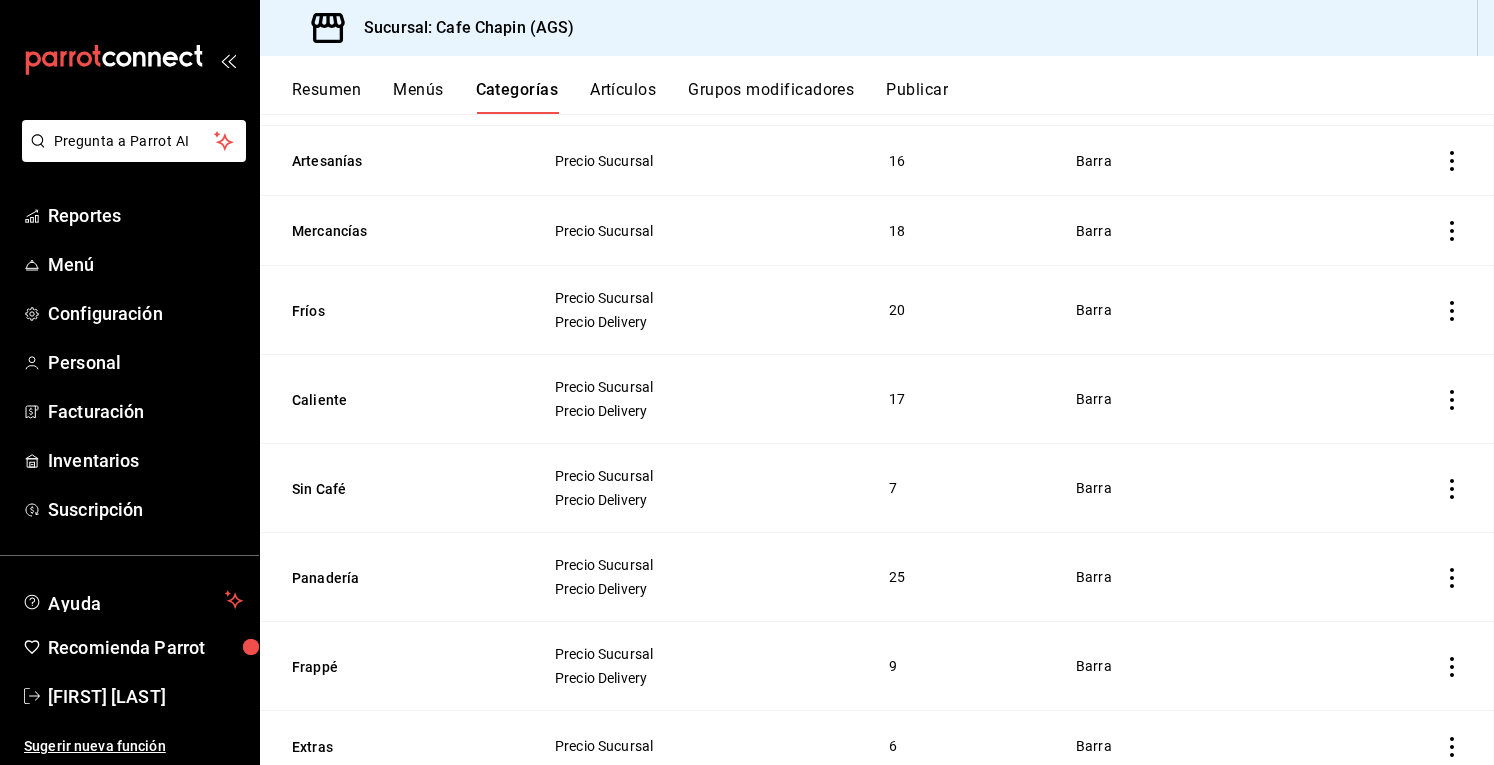 scroll, scrollTop: 0, scrollLeft: 0, axis: both 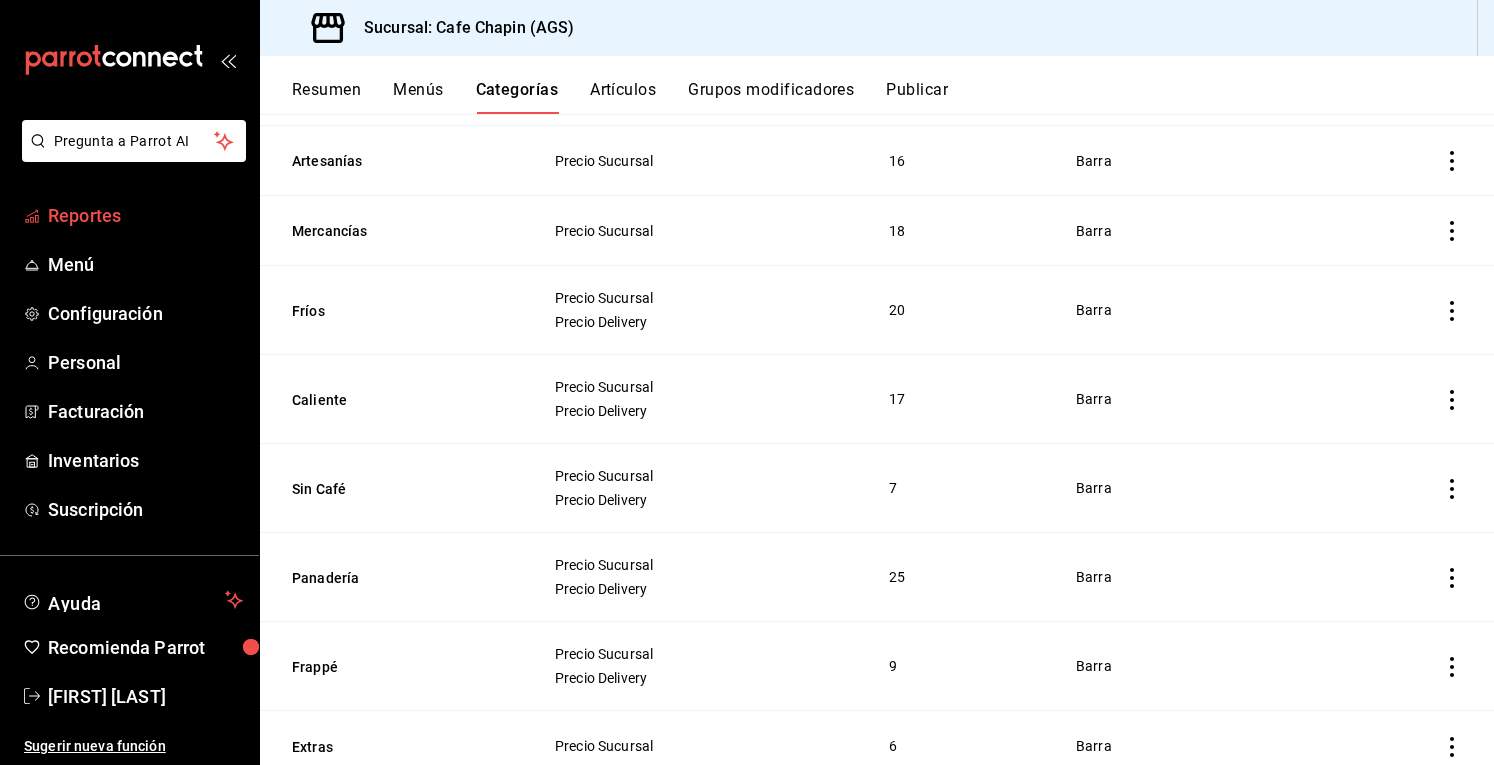 click on "Reportes" at bounding box center (145, 215) 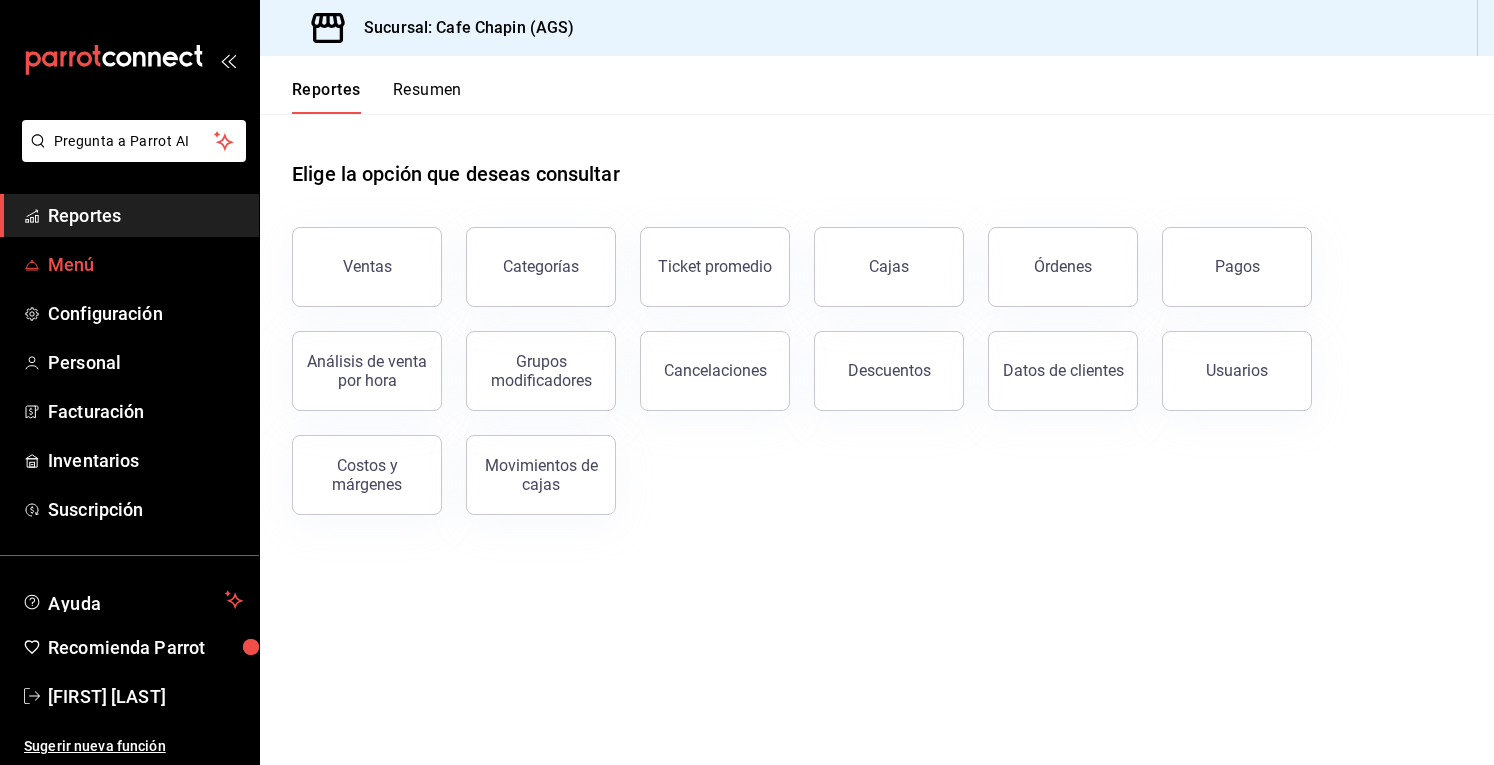 click on "Menú" at bounding box center (129, 264) 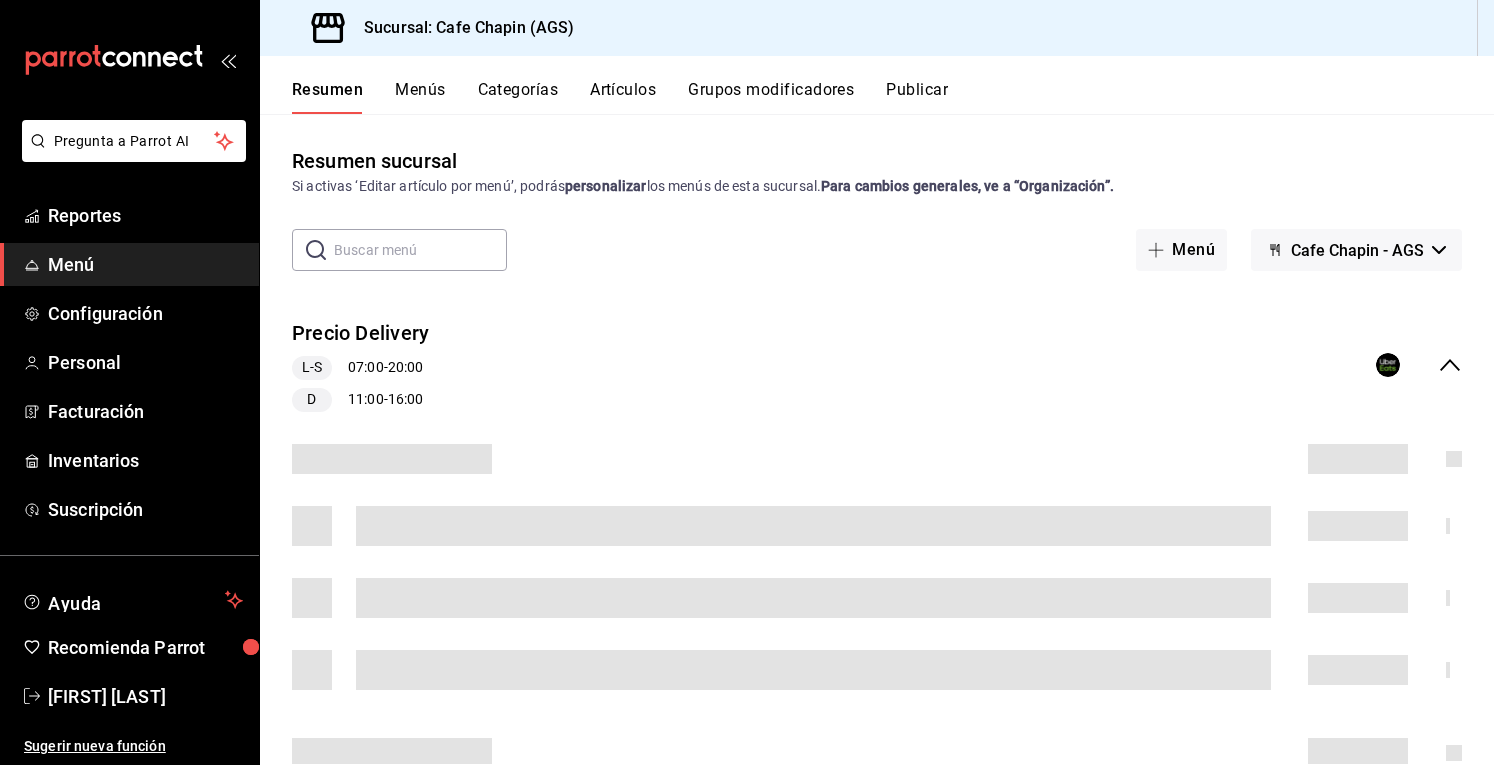 click on "Grupos modificadores" at bounding box center (771, 97) 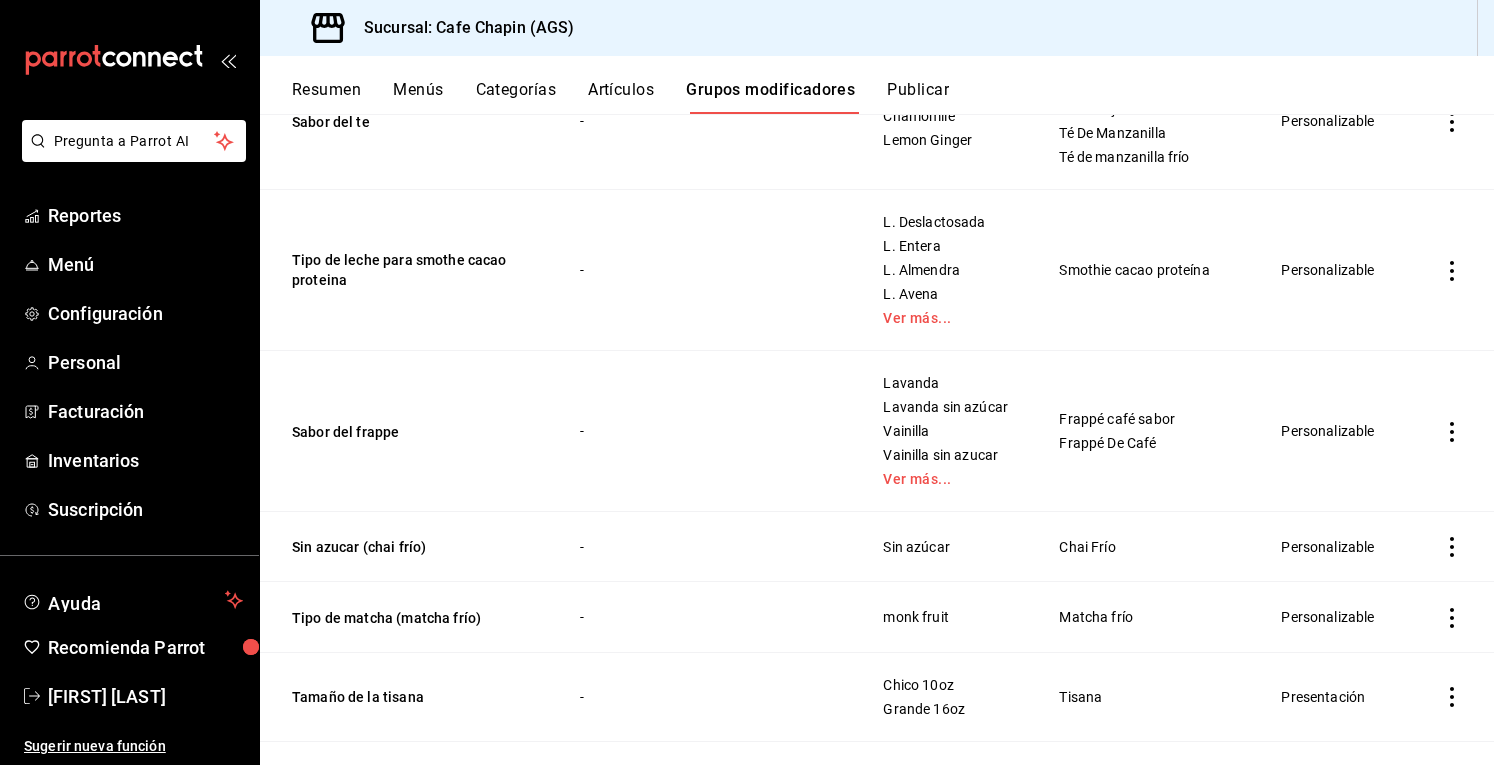 scroll, scrollTop: 100, scrollLeft: 0, axis: vertical 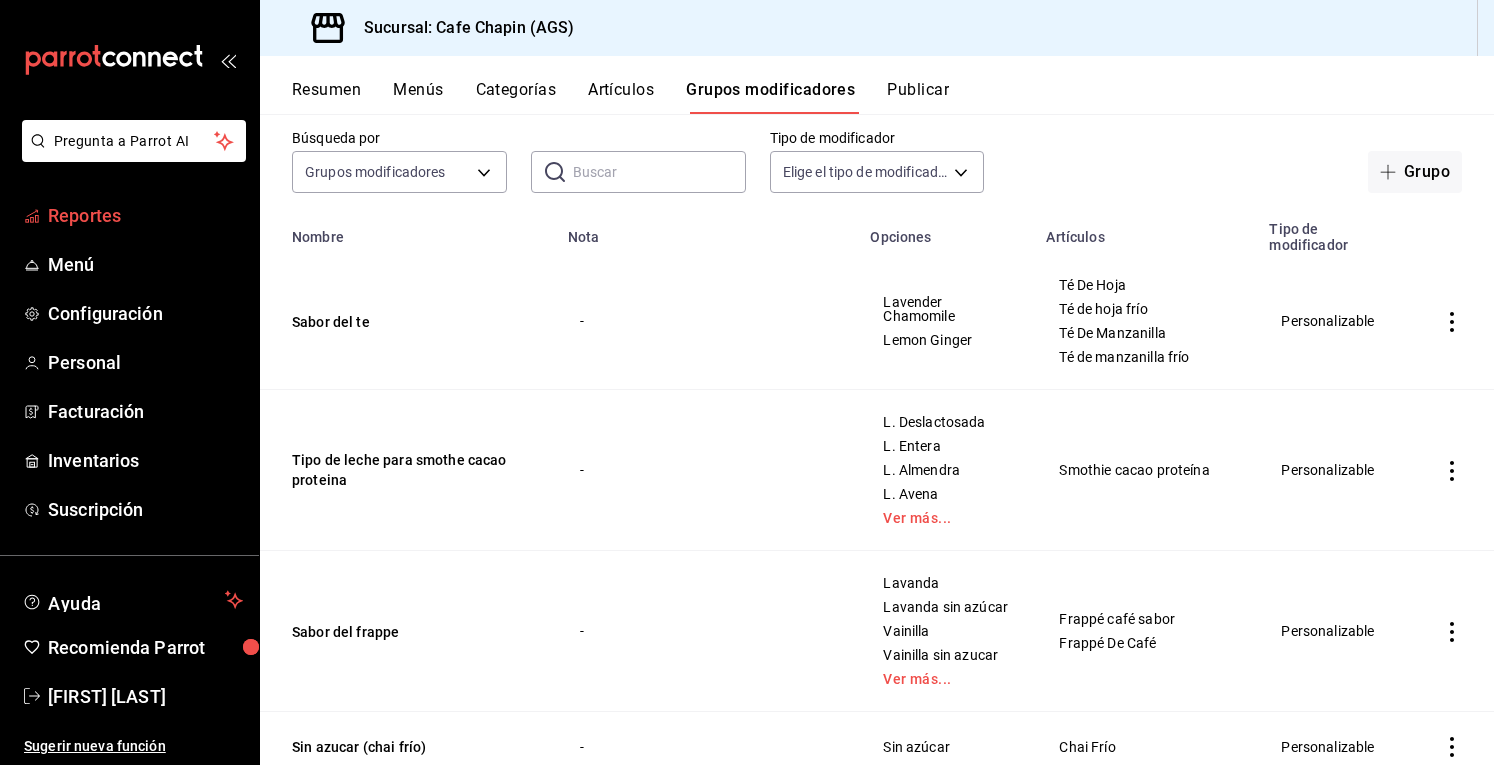 click on "Reportes" at bounding box center (145, 215) 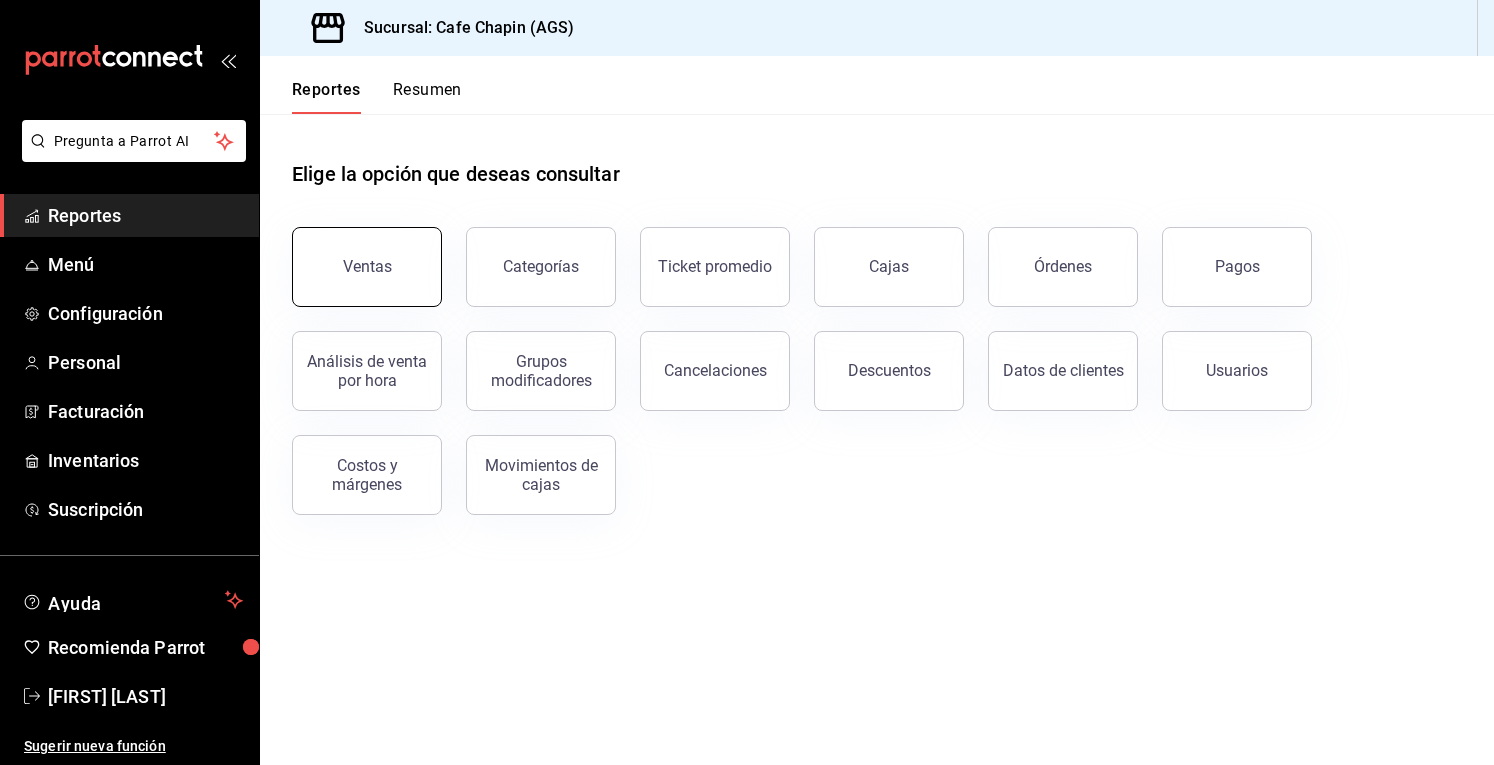 click on "Ventas" at bounding box center (367, 267) 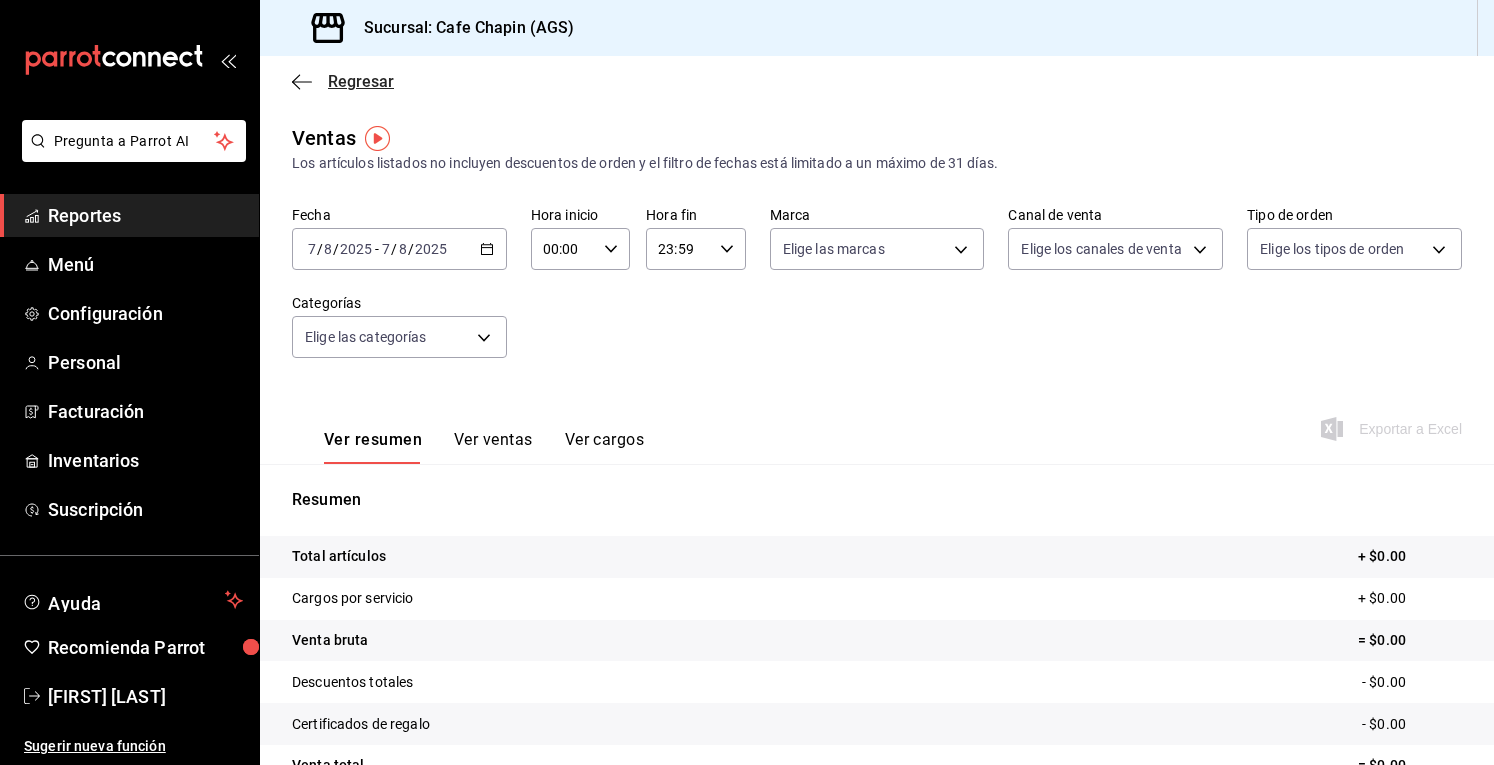 click 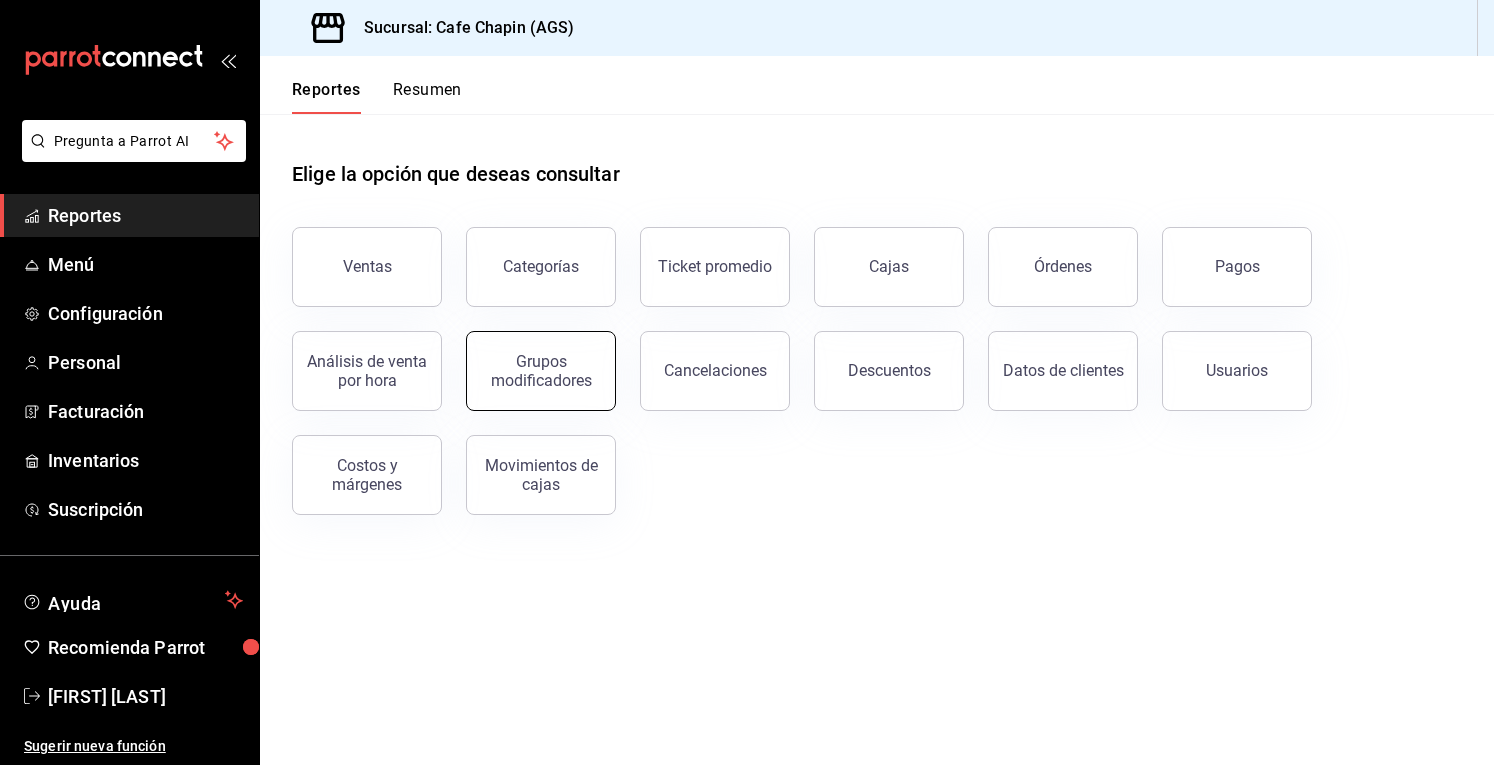 click on "Grupos modificadores" at bounding box center (541, 371) 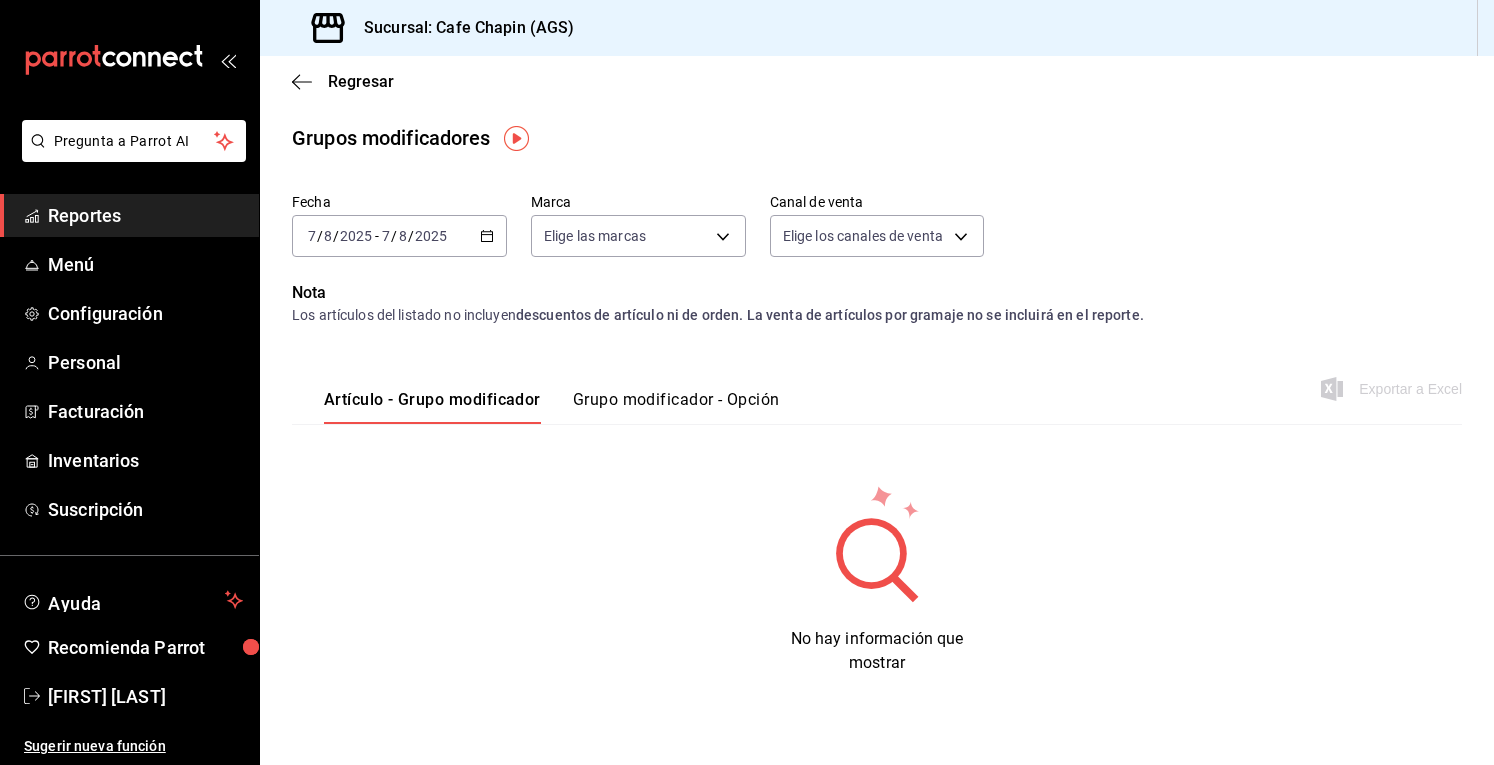 click on "Grupo modificador - Opción" at bounding box center (676, 407) 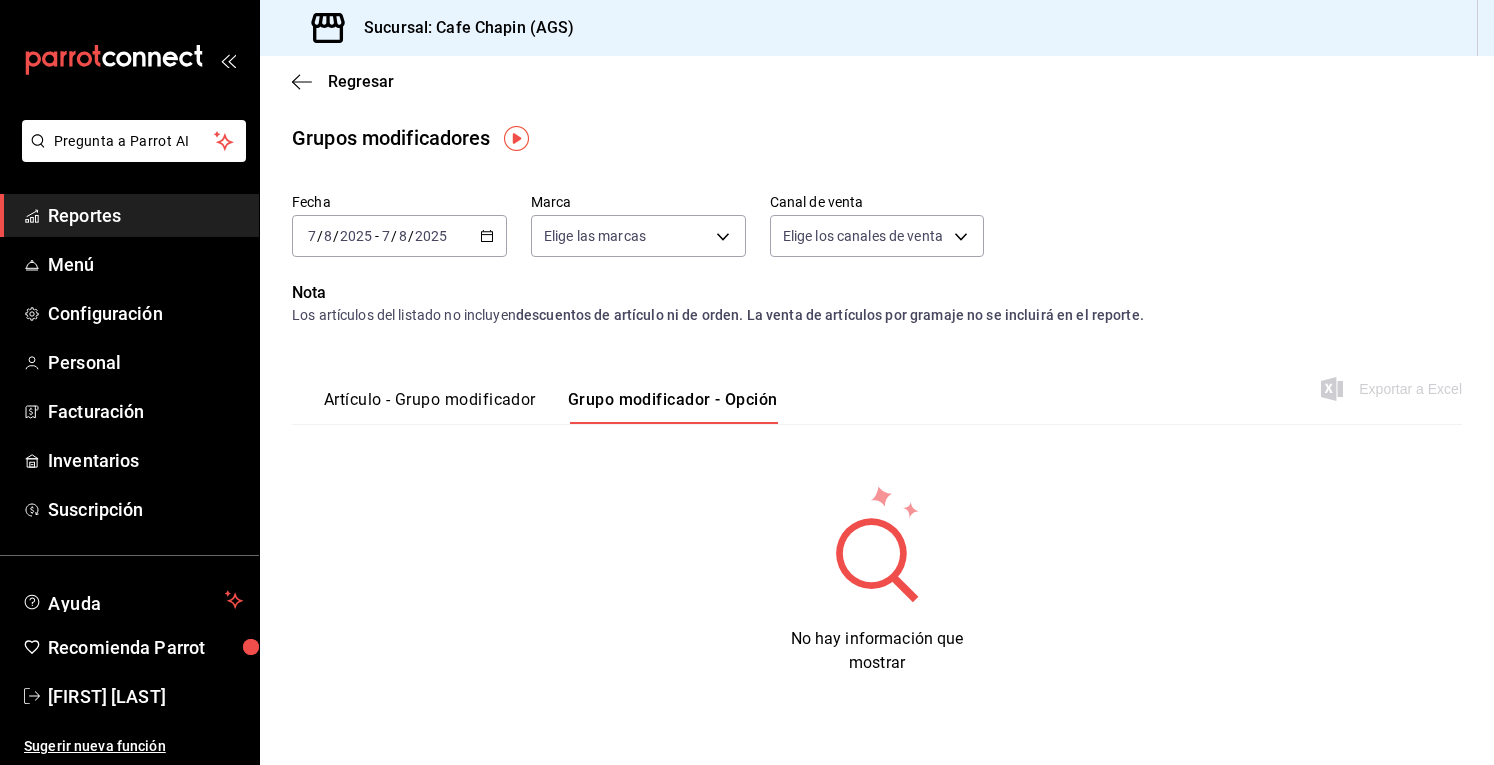 click on "Artículo - Grupo modificador" at bounding box center (430, 407) 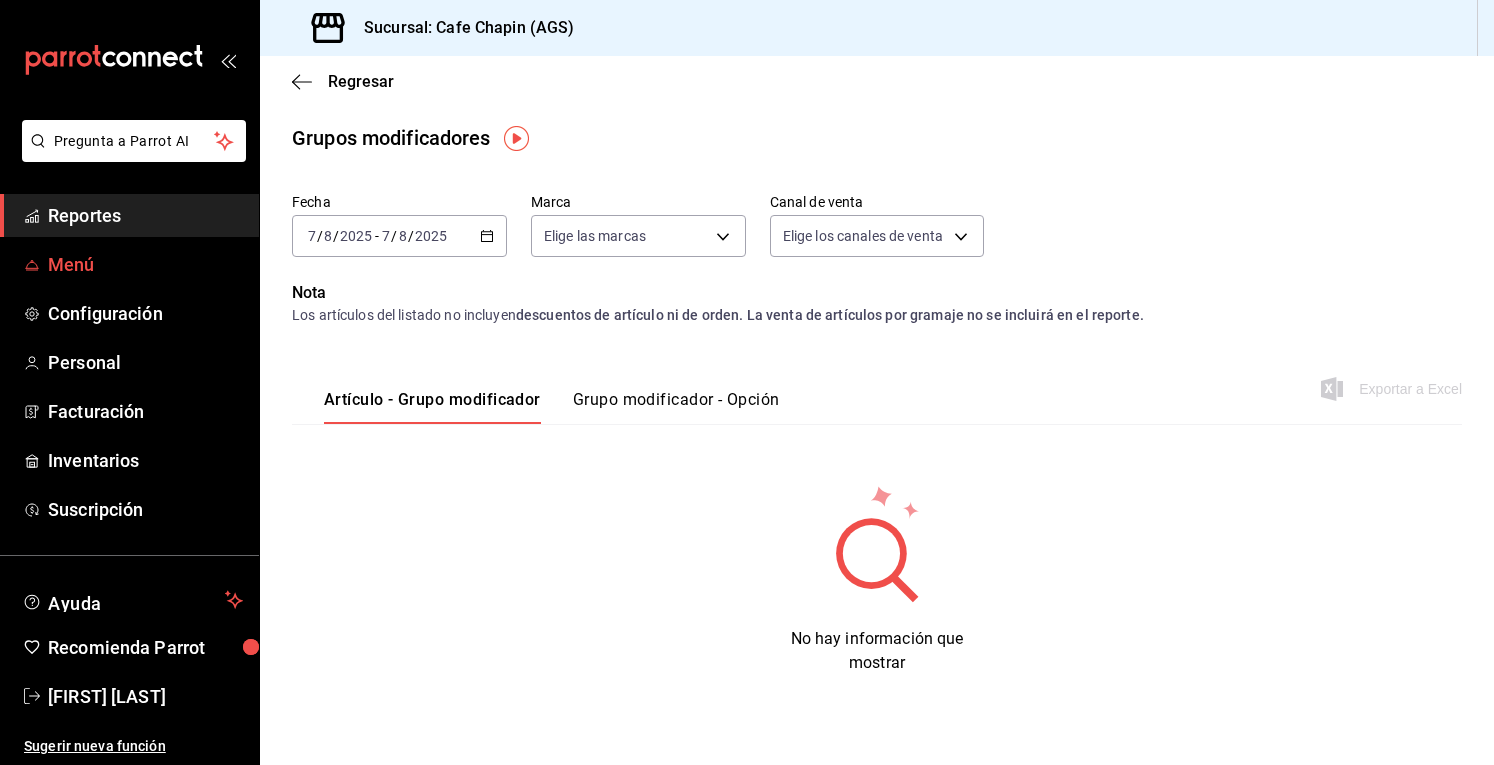 click on "Menú" at bounding box center [145, 264] 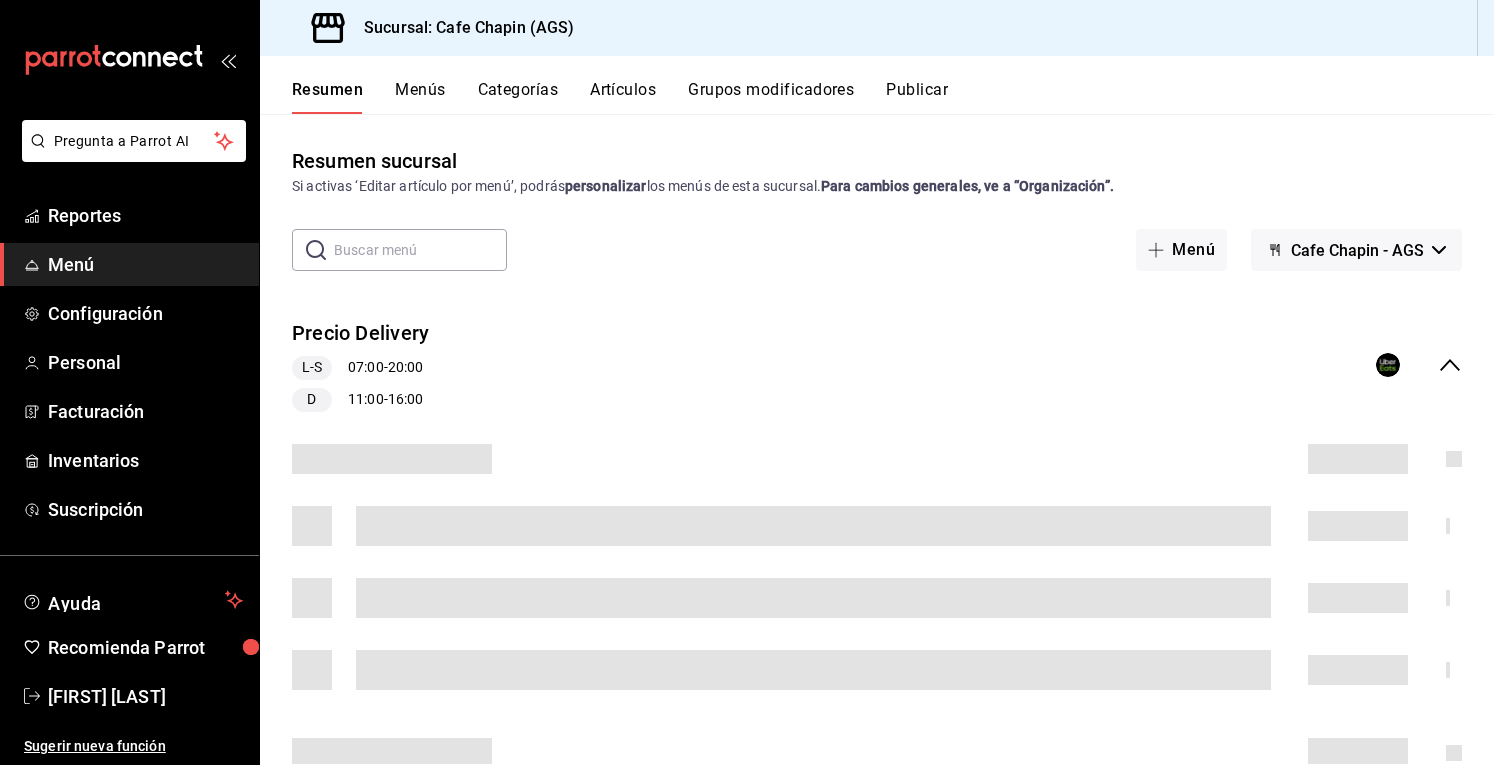 click on "Resumen Menús Categorías Artículos Grupos modificadores Publicar" at bounding box center (877, 85) 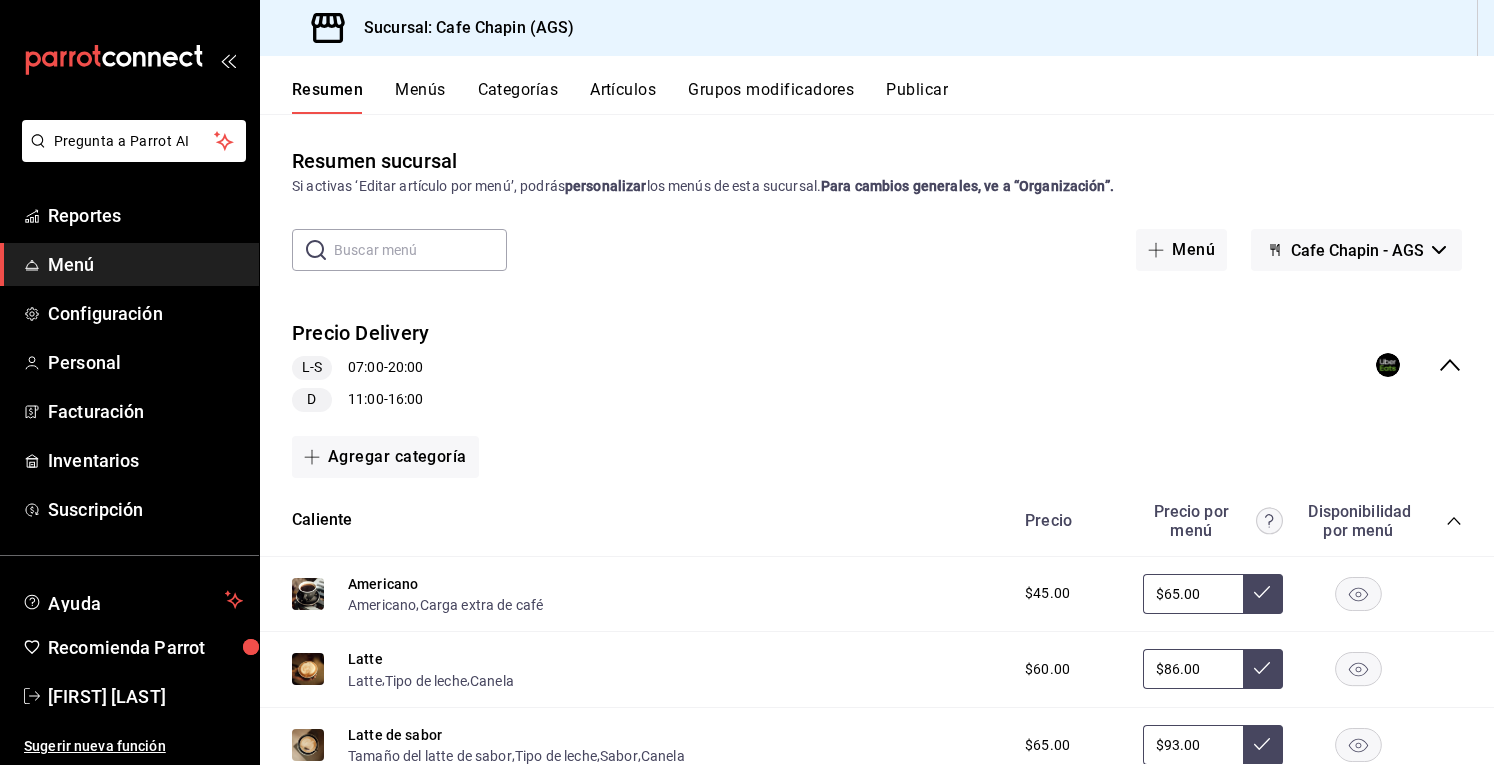 click on "Grupos modificadores" at bounding box center (771, 97) 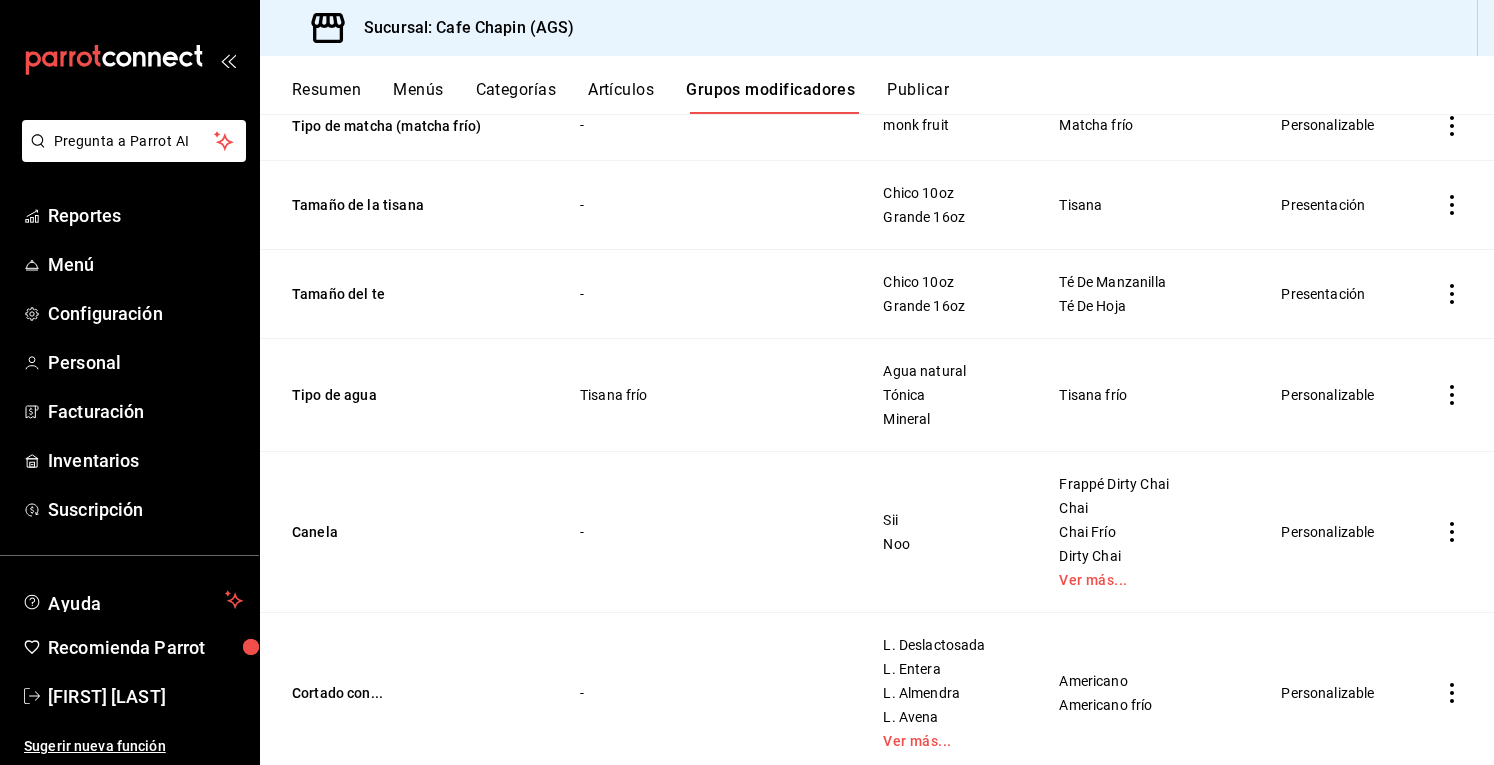 scroll, scrollTop: 800, scrollLeft: 0, axis: vertical 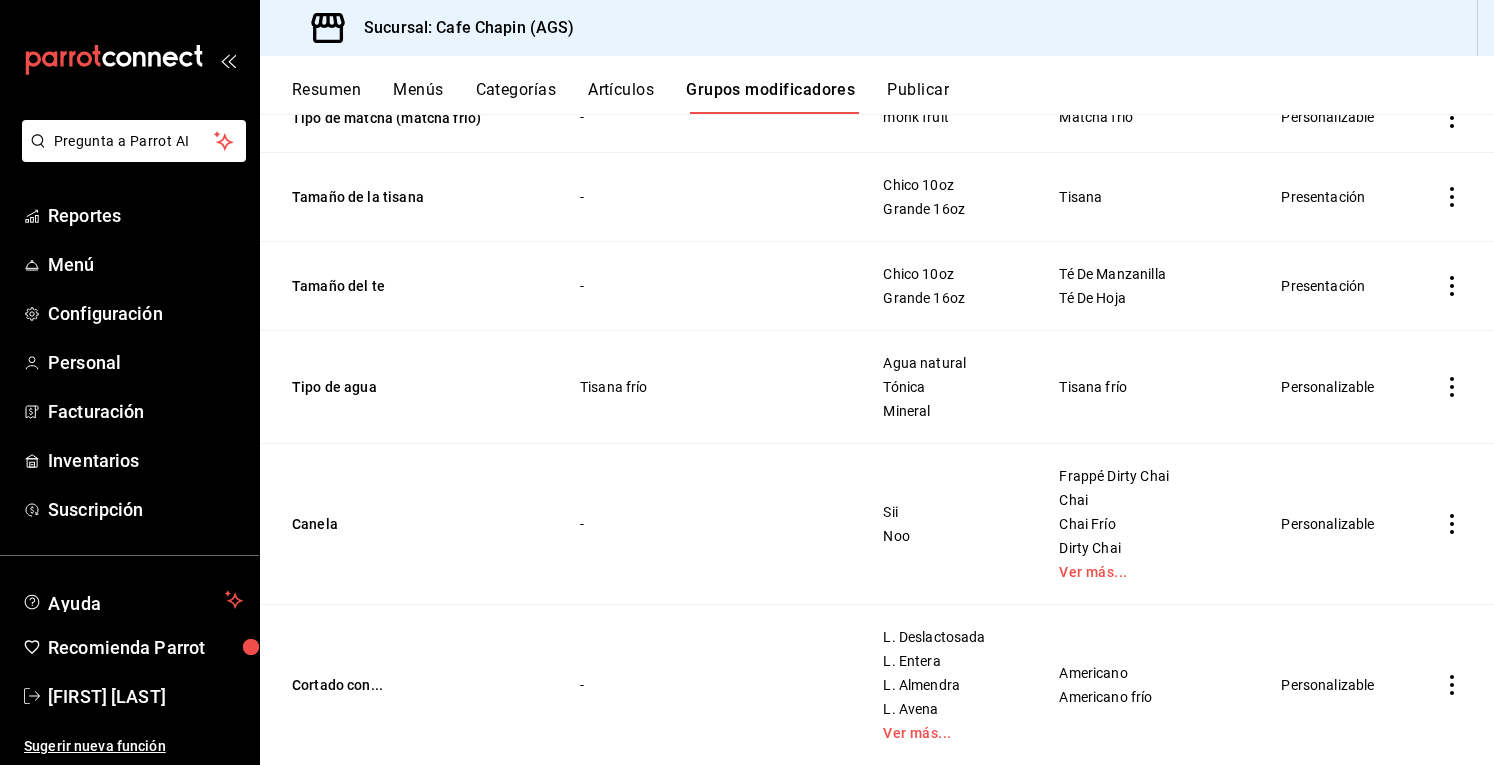 click 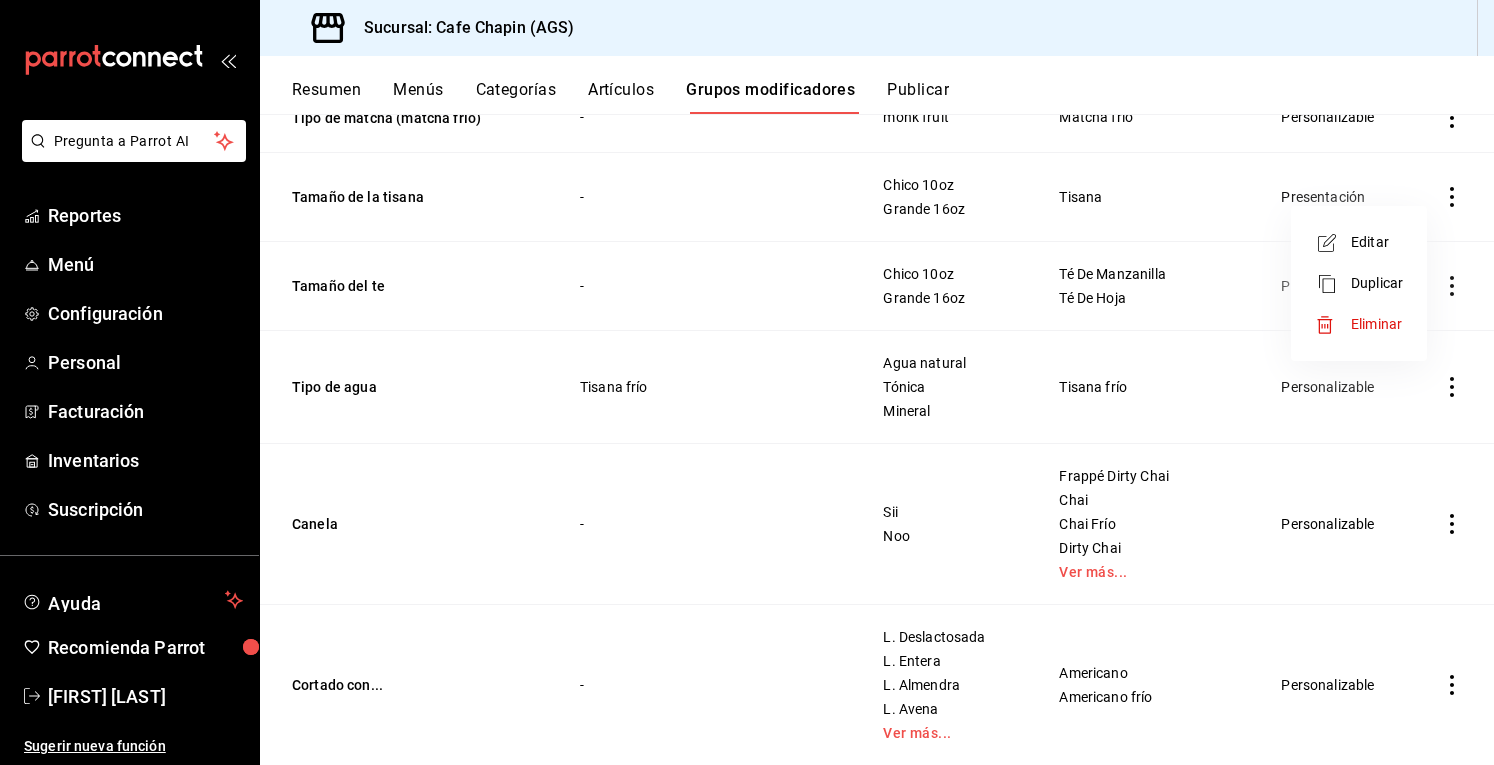 click 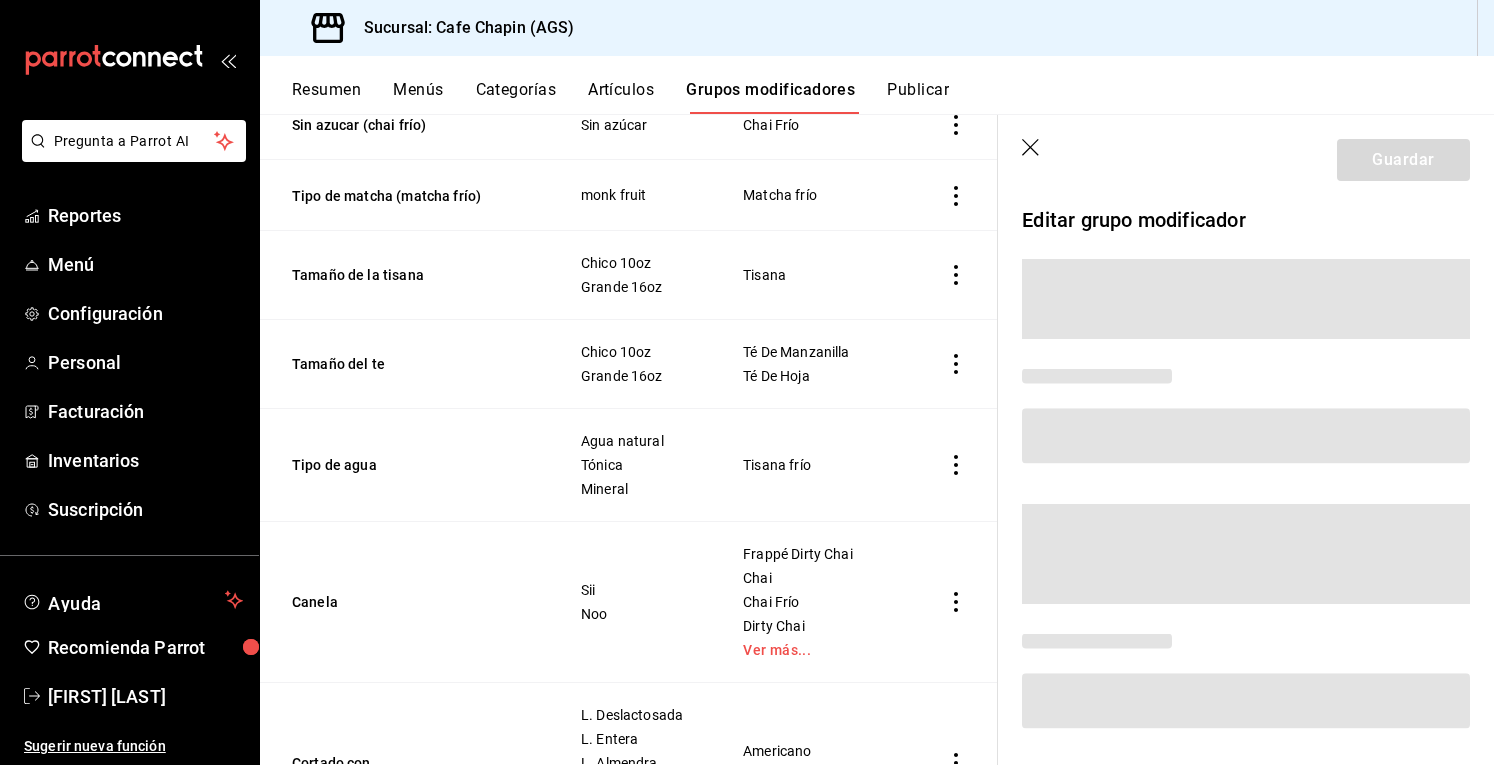 scroll, scrollTop: 783, scrollLeft: 0, axis: vertical 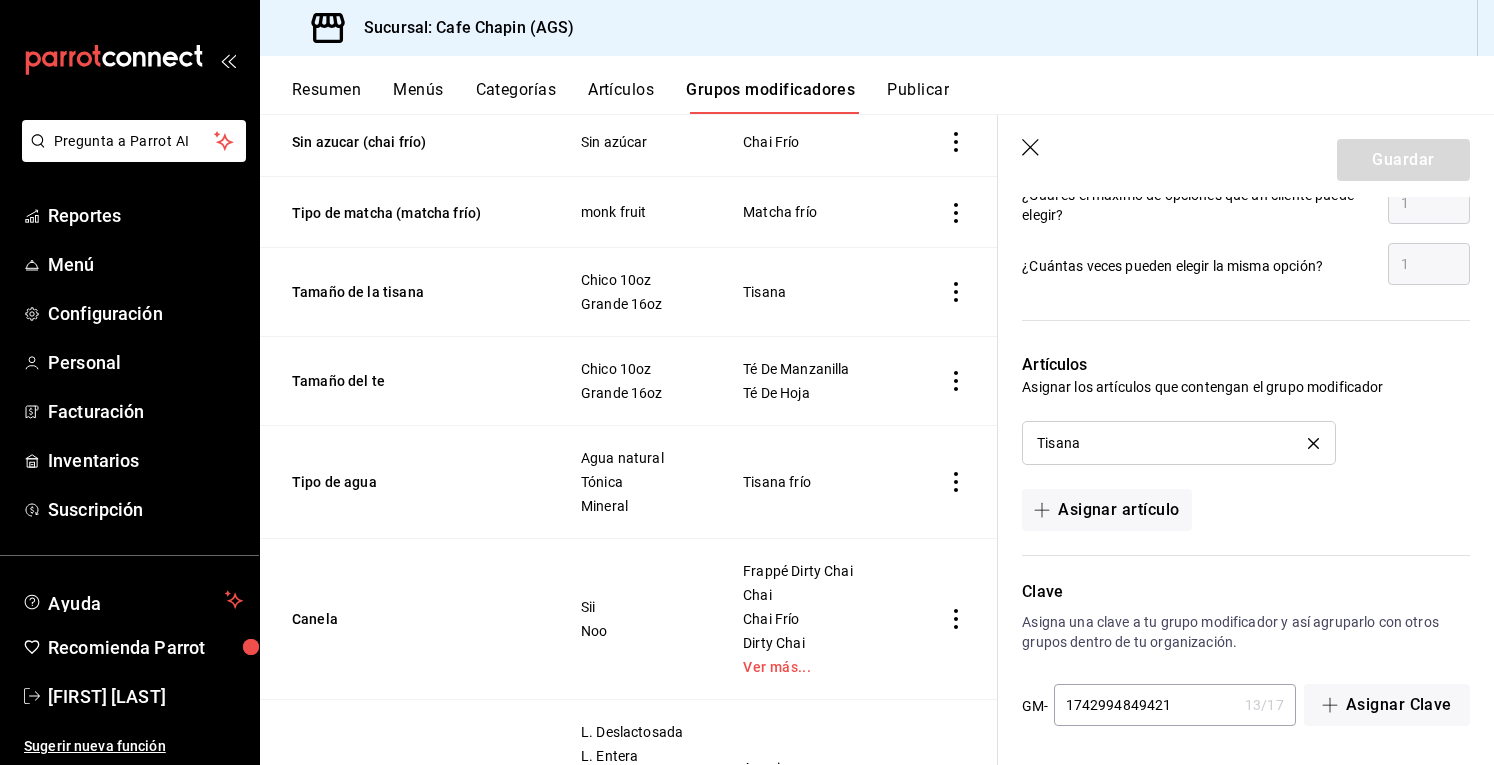 drag, startPoint x: 1155, startPoint y: 475, endPoint x: 1028, endPoint y: 155, distance: 344.2804 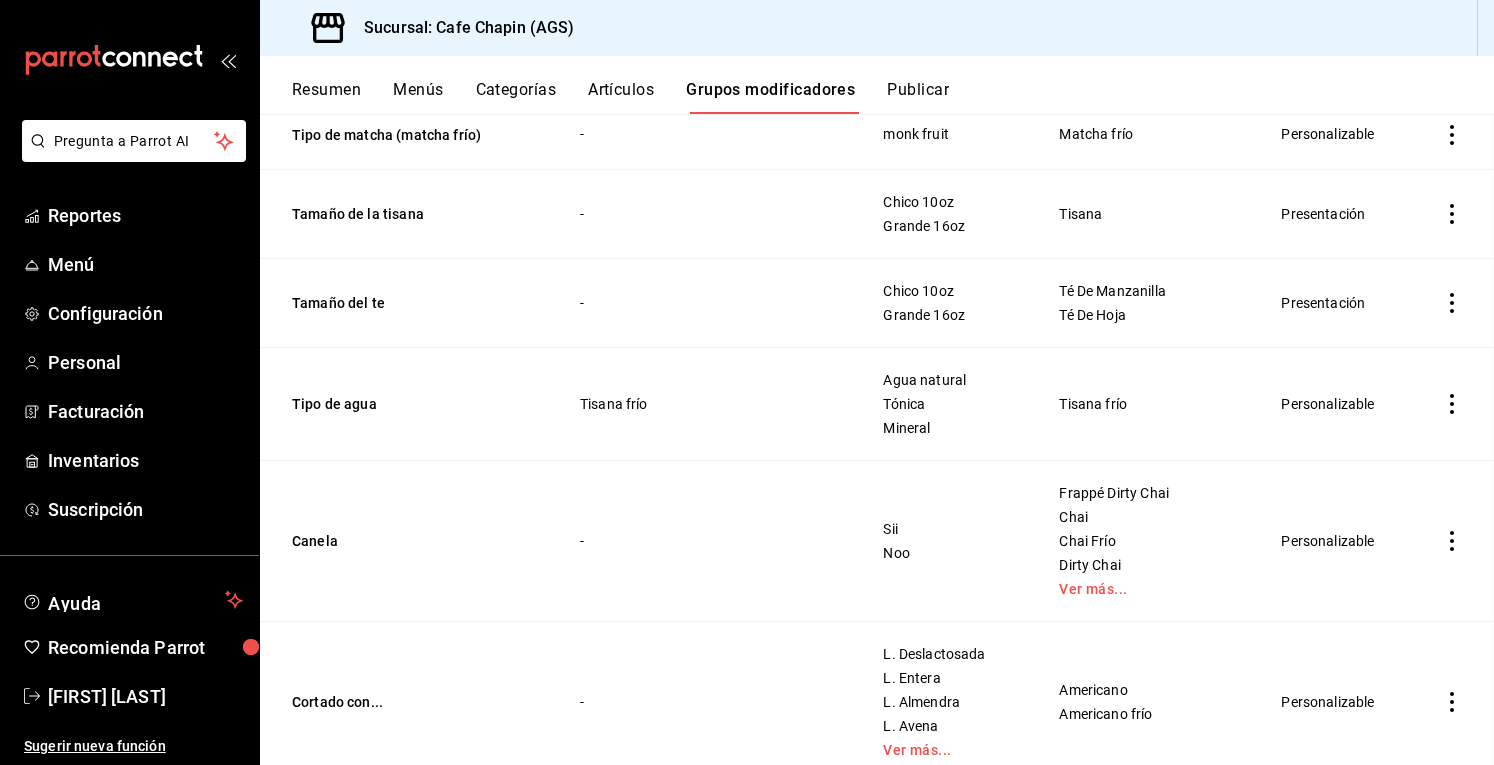 scroll, scrollTop: 0, scrollLeft: 0, axis: both 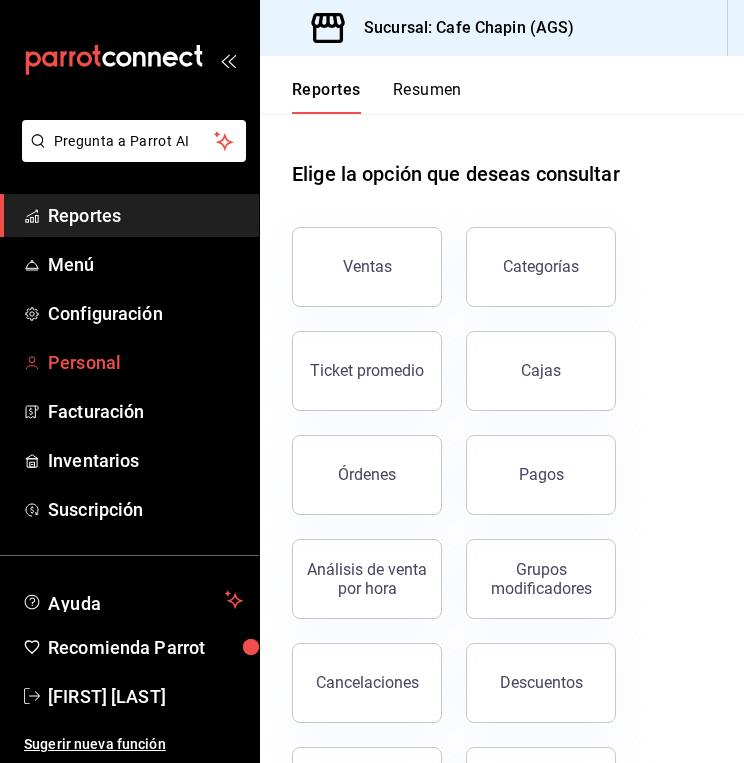 click on "Personal" at bounding box center (129, 362) 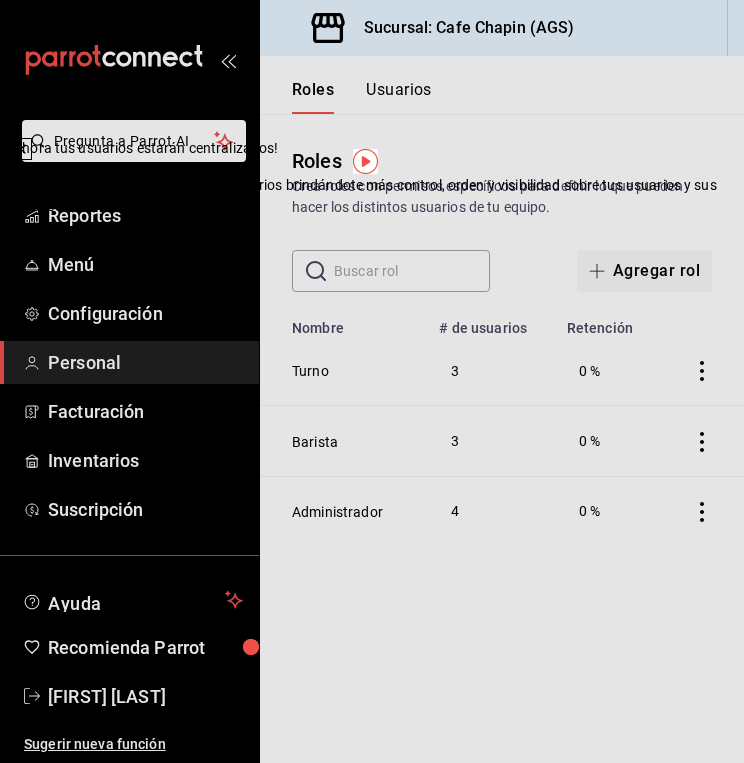 click on "Crea roles con permisos específicos para definir lo que pueden hacer los distintos usuarios de tu equipo." at bounding box center (502, 197) 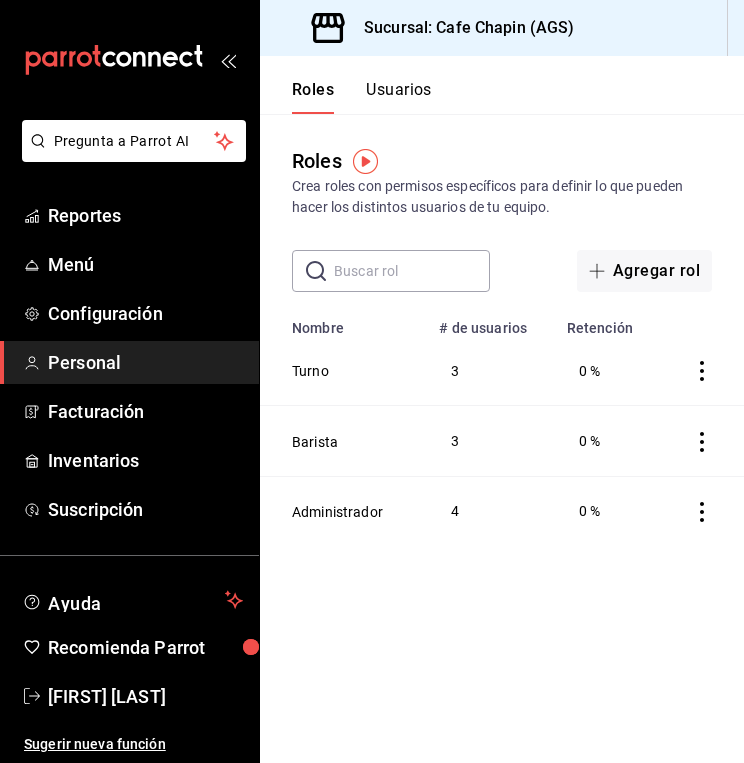 click on "Usuarios" at bounding box center (399, 97) 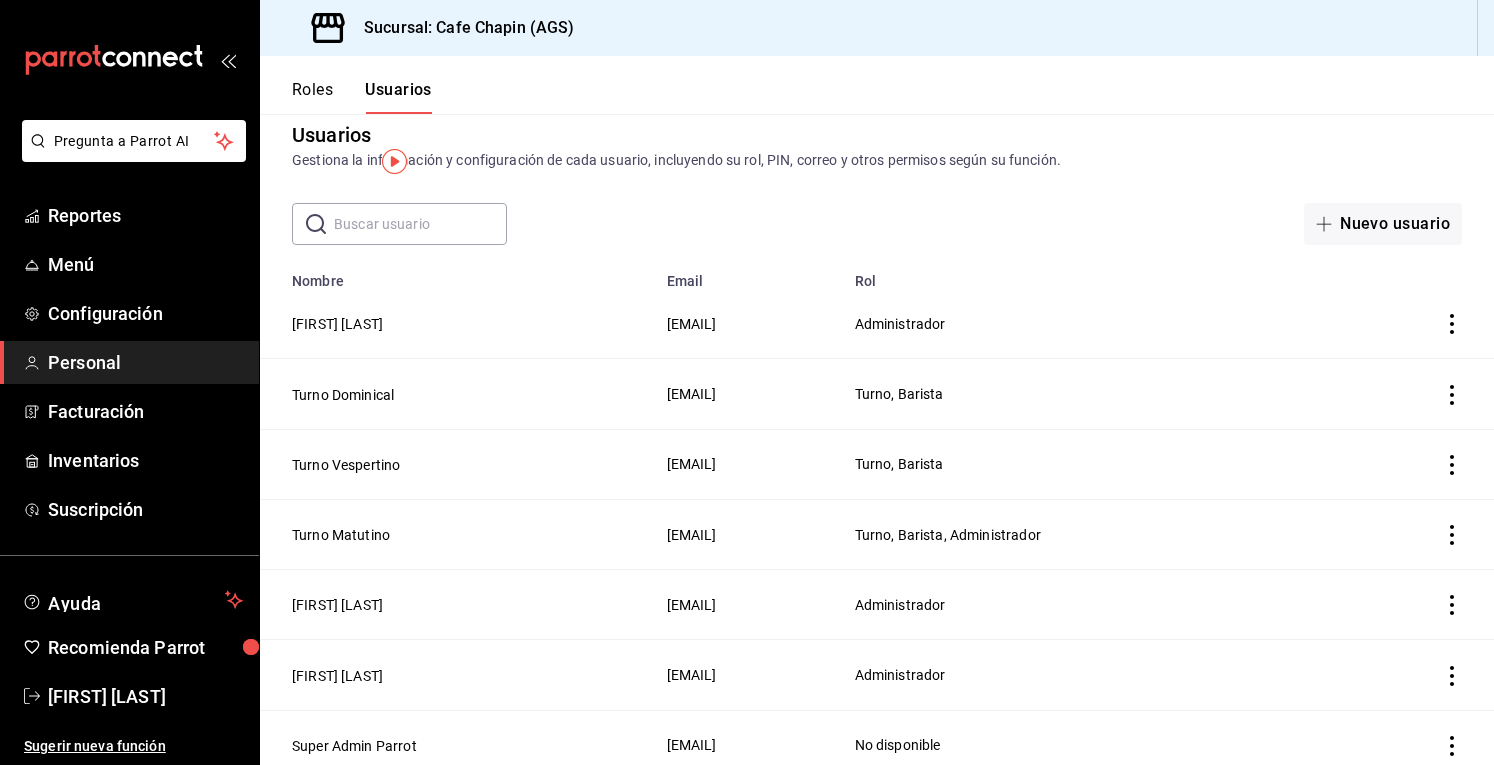 scroll, scrollTop: 37, scrollLeft: 0, axis: vertical 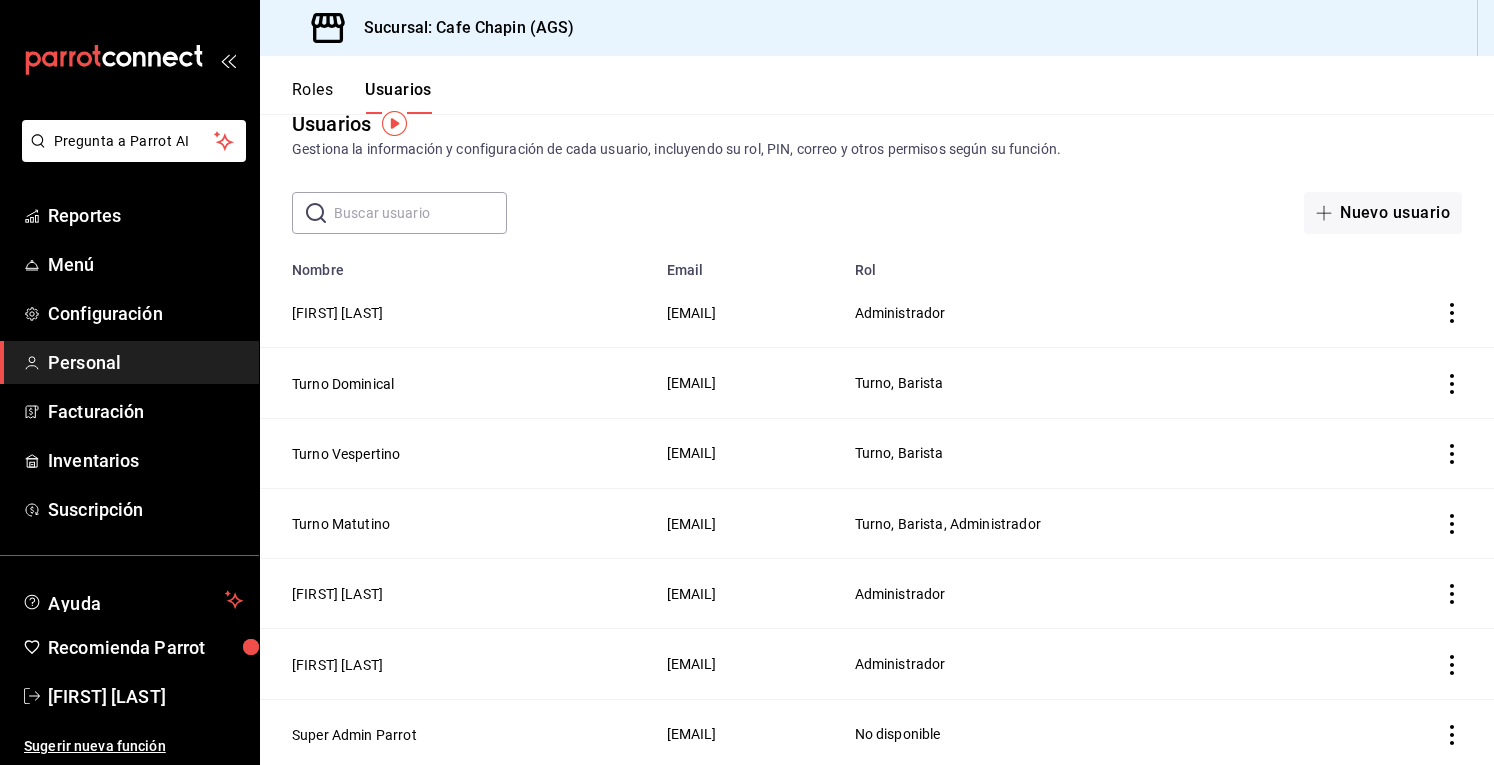 click 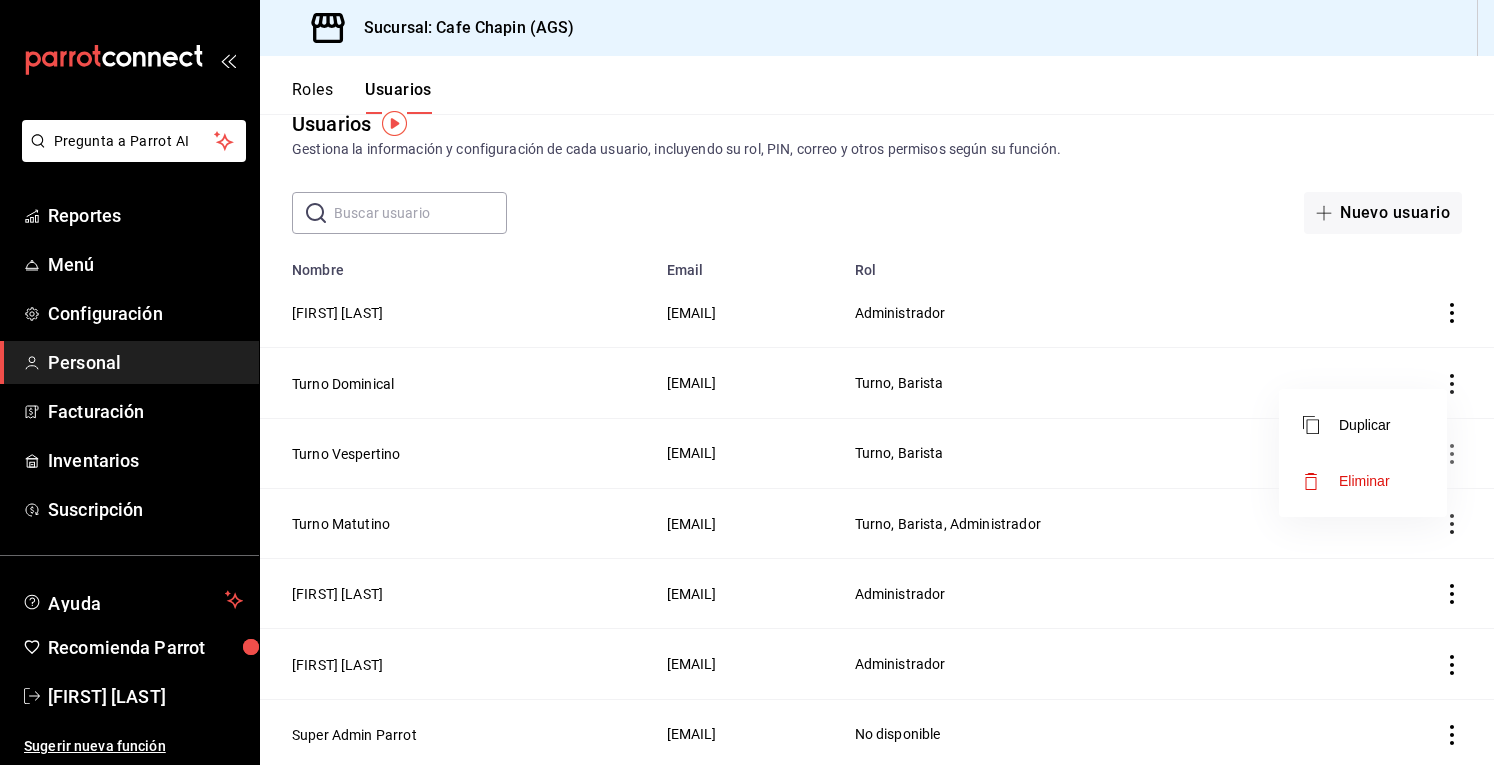 click at bounding box center [747, 382] 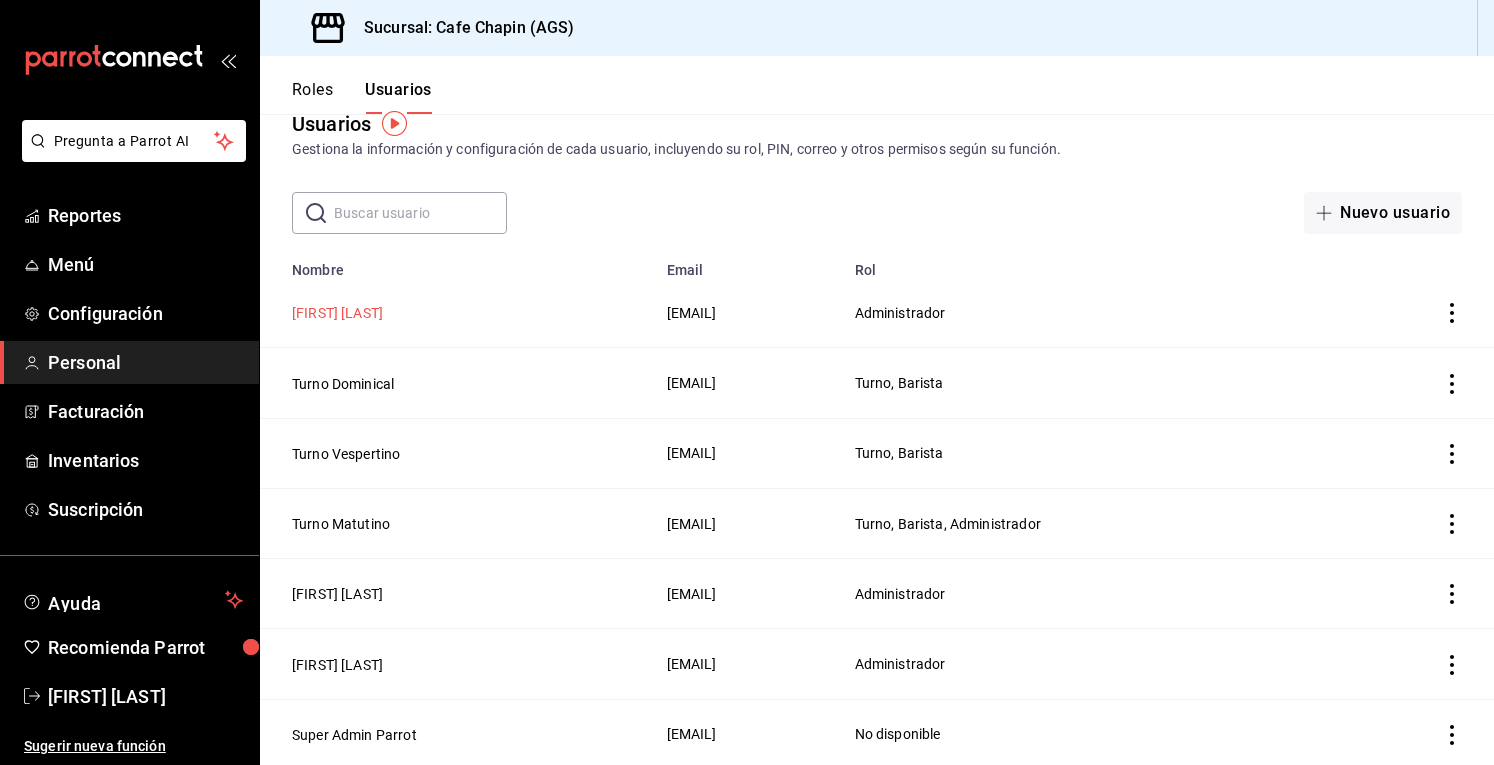 click on "[FIRST] [LAST]" at bounding box center [337, 313] 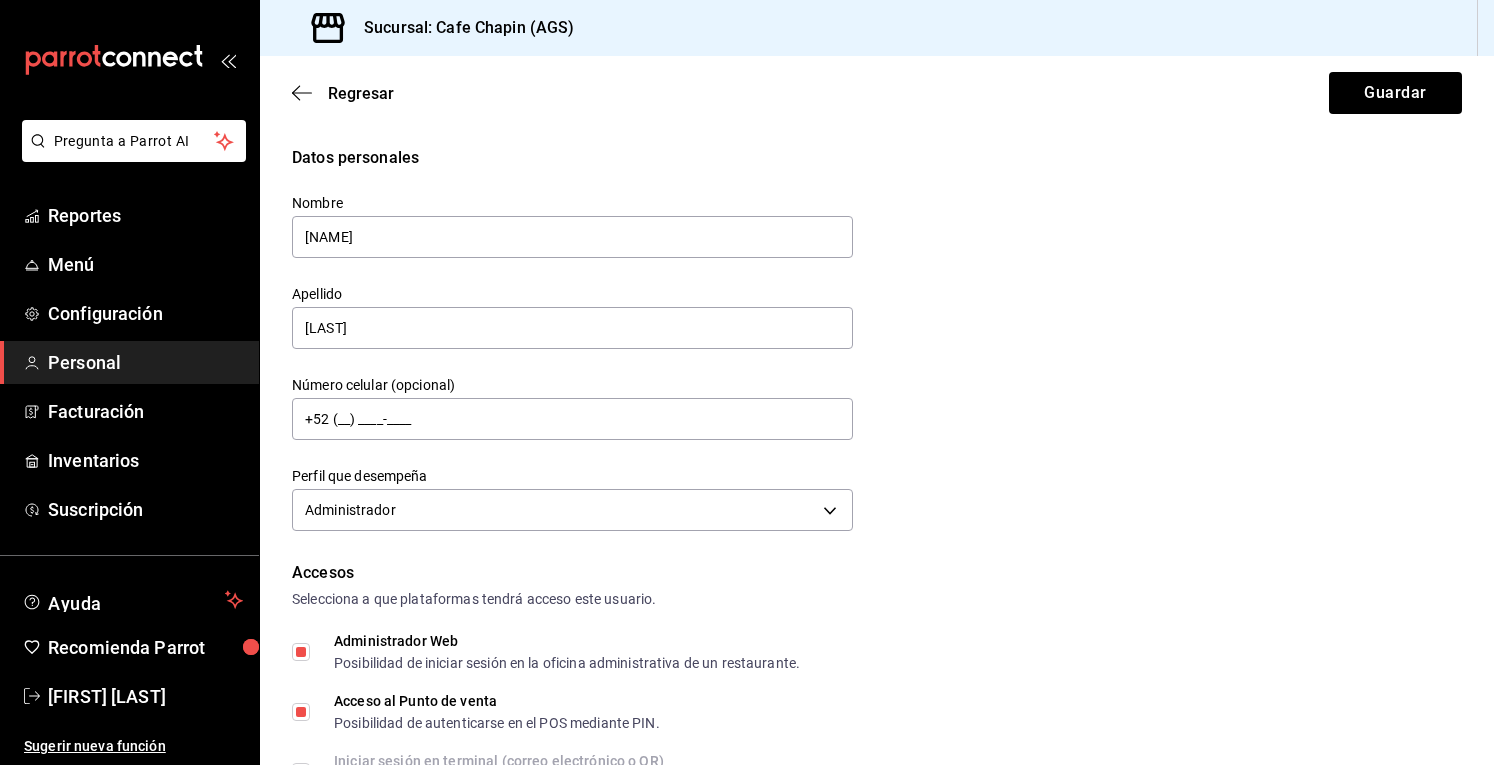 scroll, scrollTop: 700, scrollLeft: 0, axis: vertical 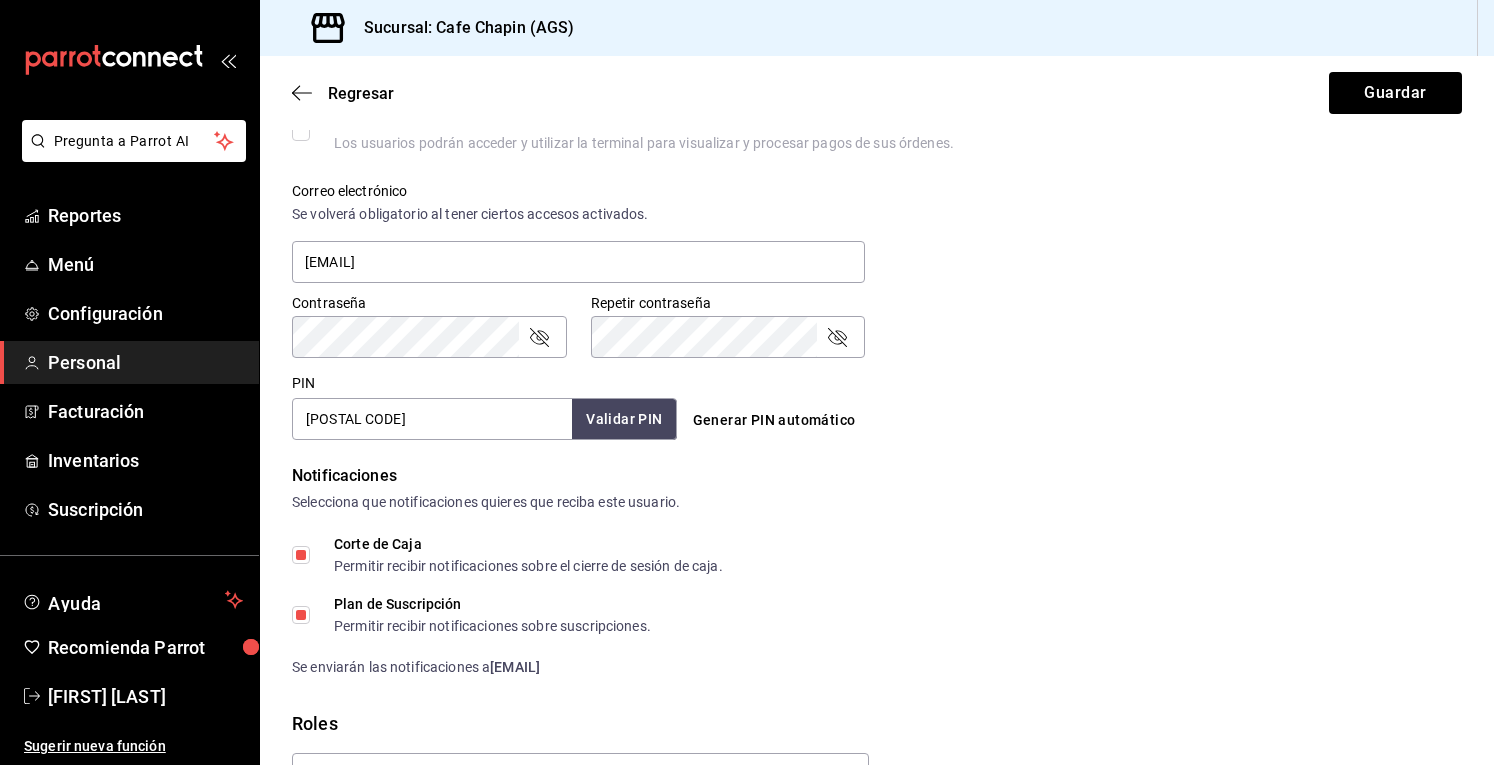 drag, startPoint x: 308, startPoint y: 426, endPoint x: 343, endPoint y: 433, distance: 35.69314 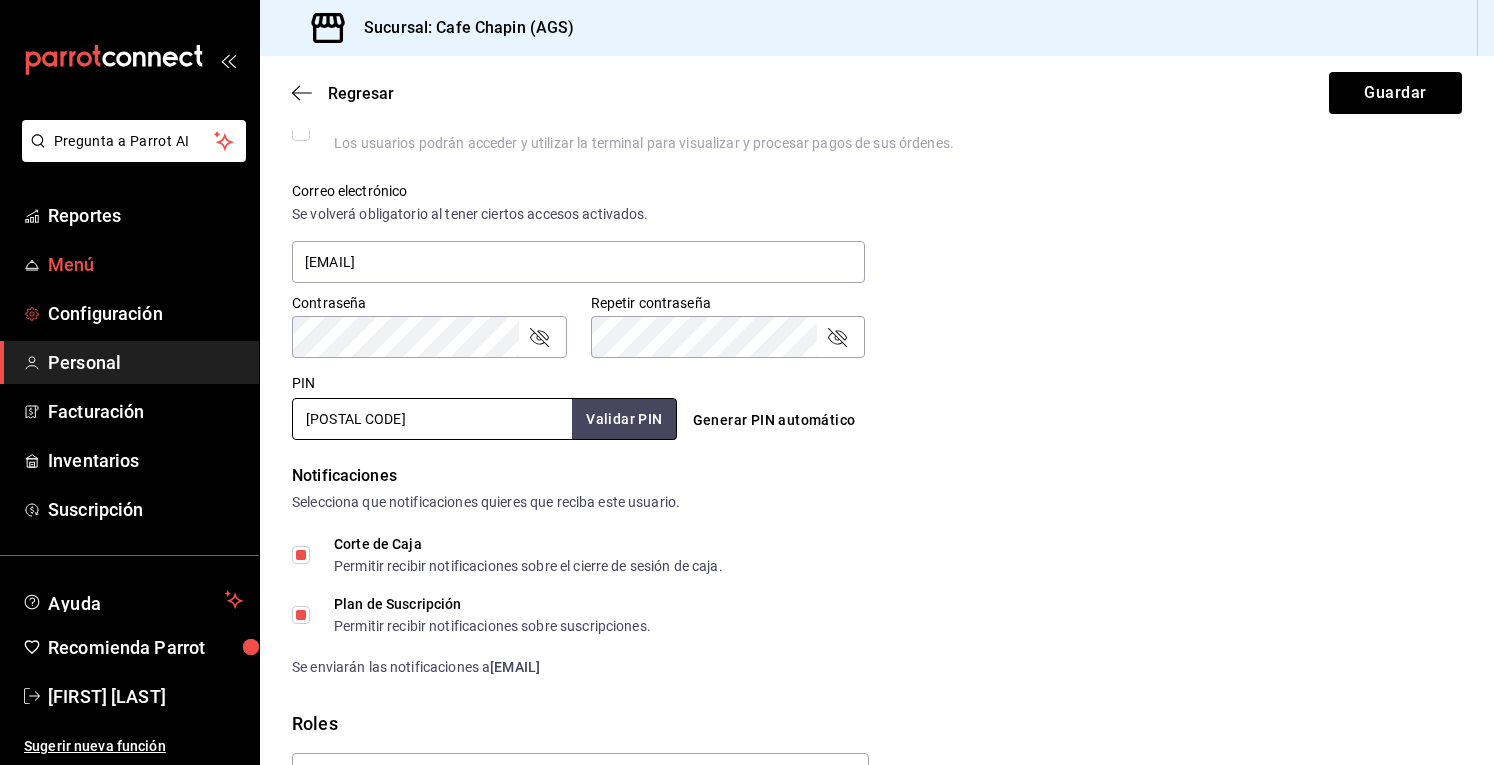 click on "Menú" at bounding box center (145, 264) 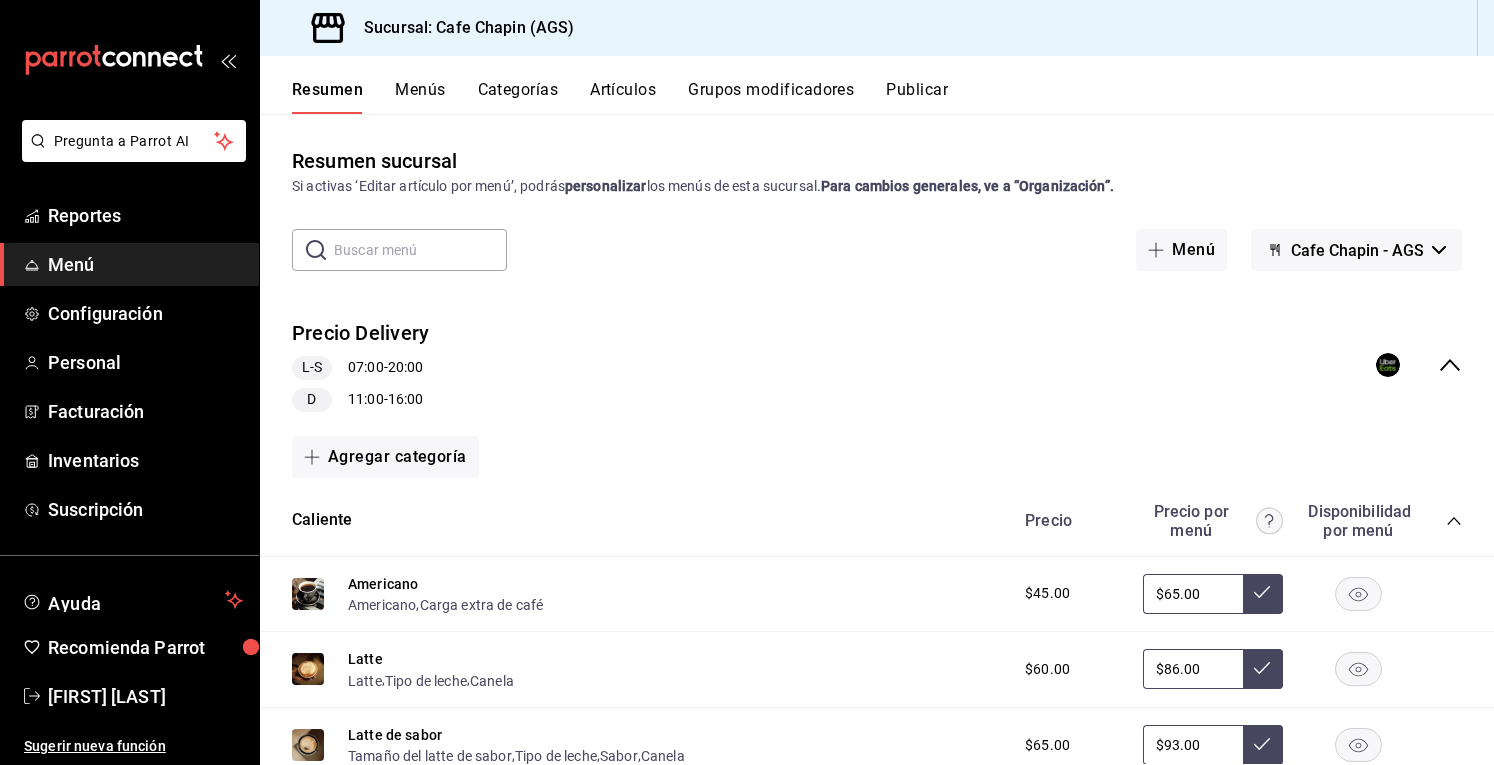 click on "Sucursal: Cafe Chapin (AGS)" at bounding box center [461, 28] 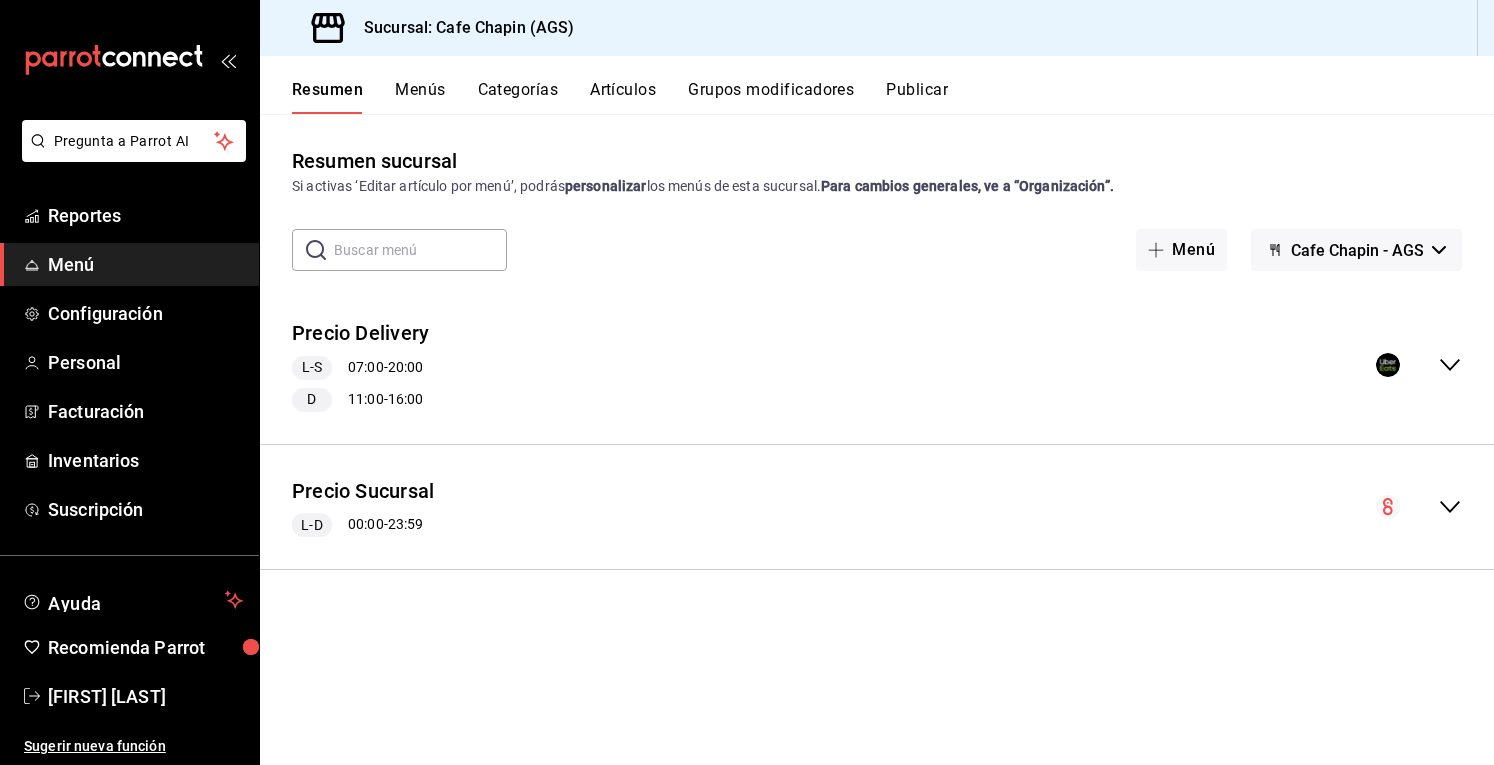 drag, startPoint x: 1293, startPoint y: 363, endPoint x: 1200, endPoint y: 379, distance: 94.36631 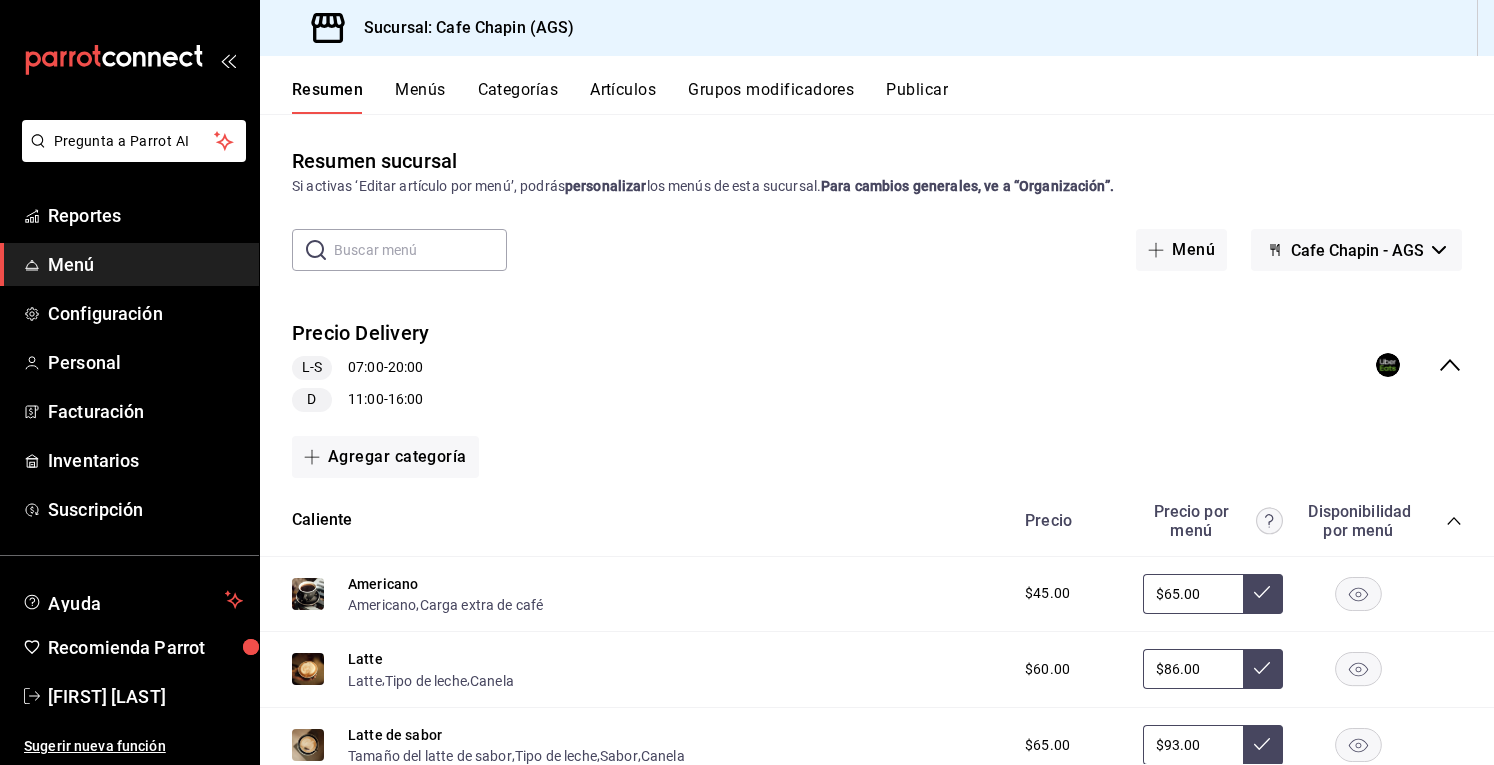 click on "L-S 07:00  -  20:00" at bounding box center [360, 368] 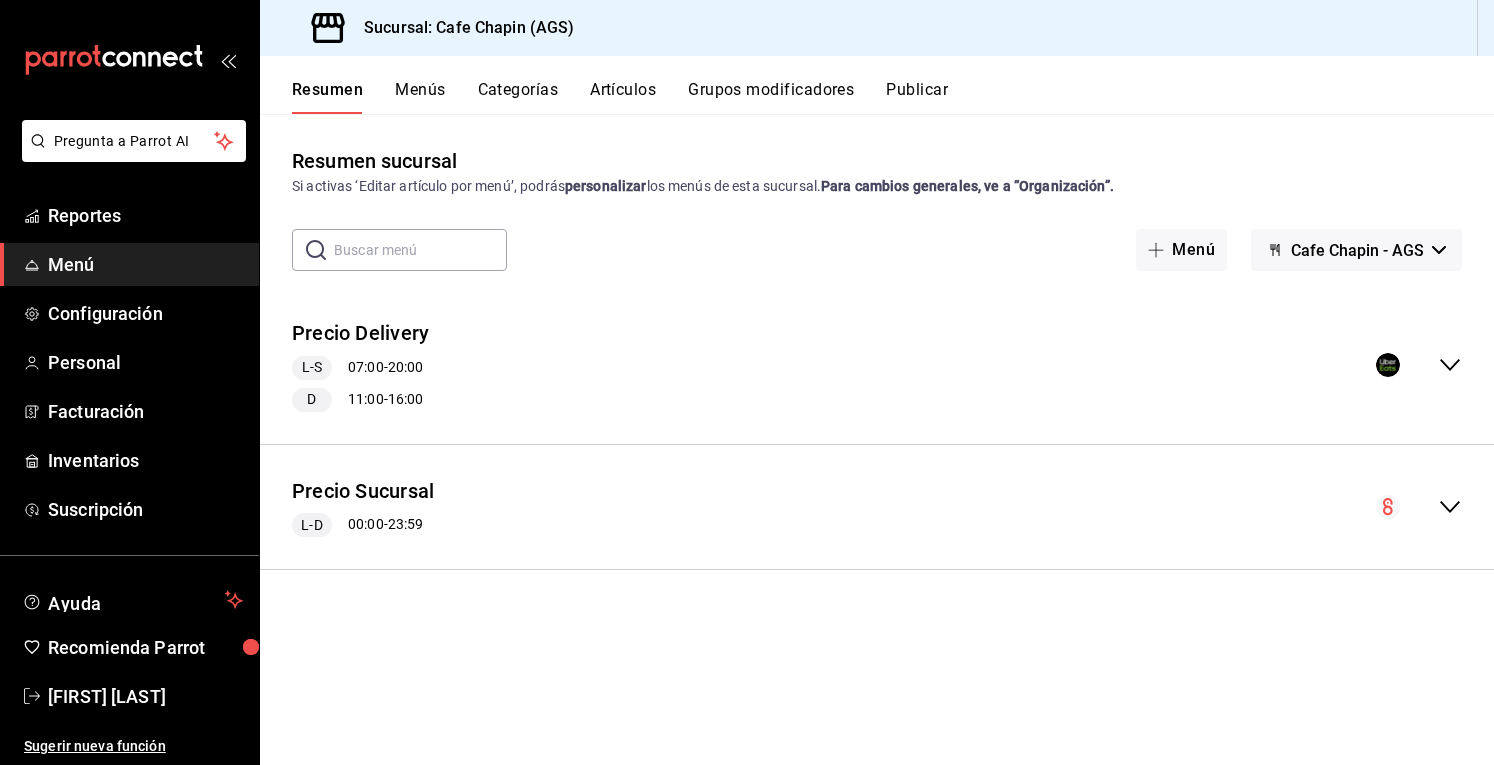 drag, startPoint x: 1340, startPoint y: 347, endPoint x: 748, endPoint y: 349, distance: 592.00336 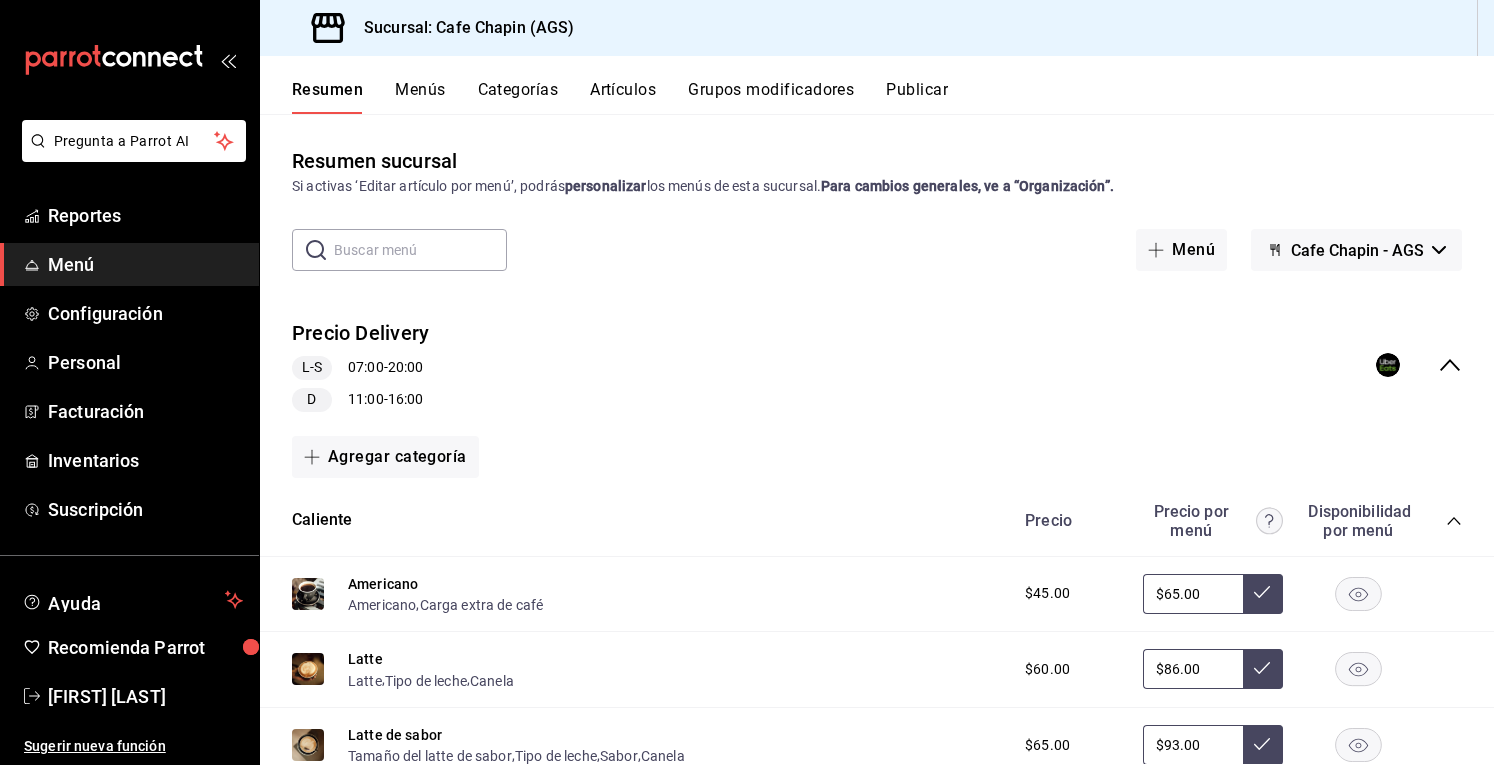 click on "Precio Delivery L-S 07:00  -  20:00 D 11:00  -  16:00" at bounding box center (877, 365) 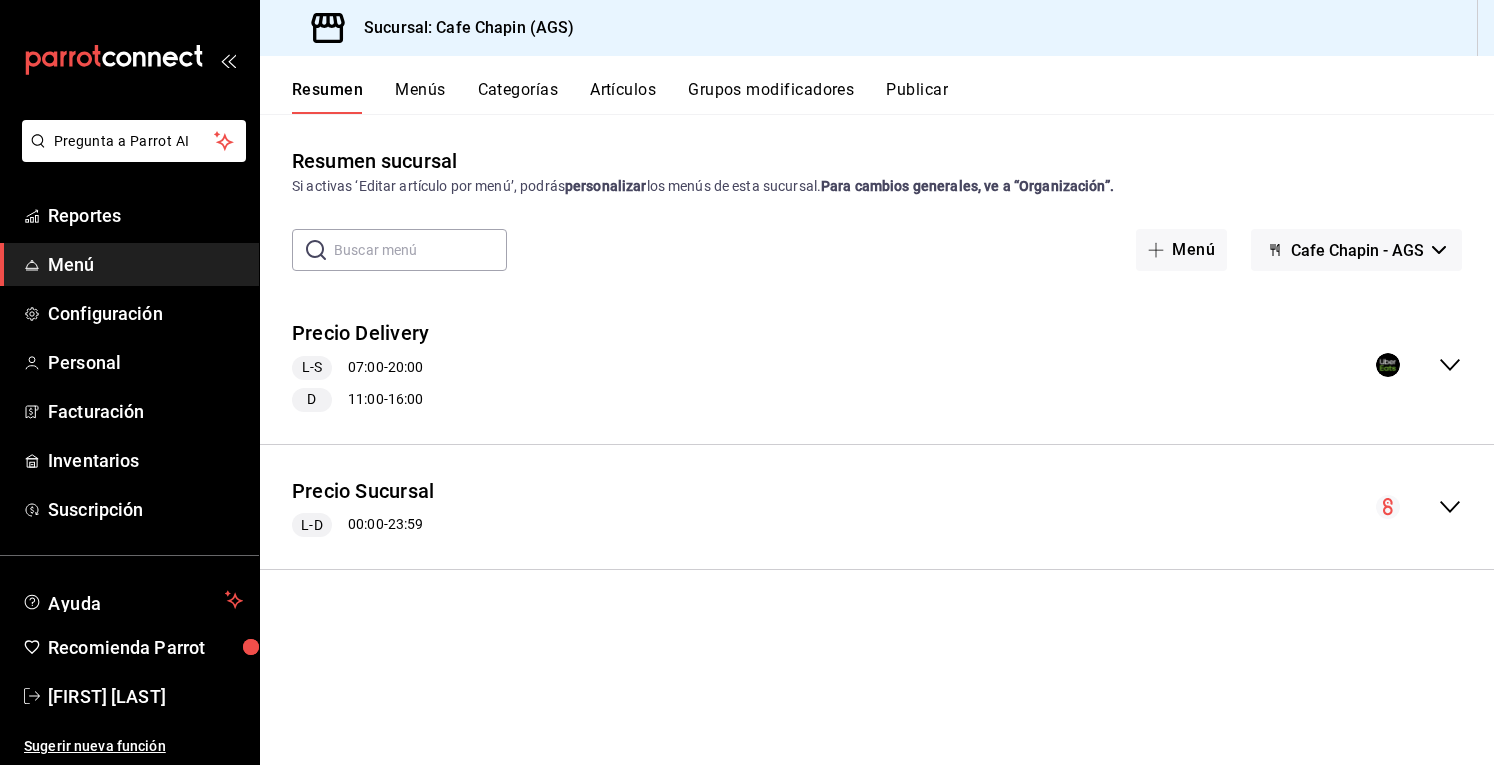 click on "Publicar" at bounding box center [917, 97] 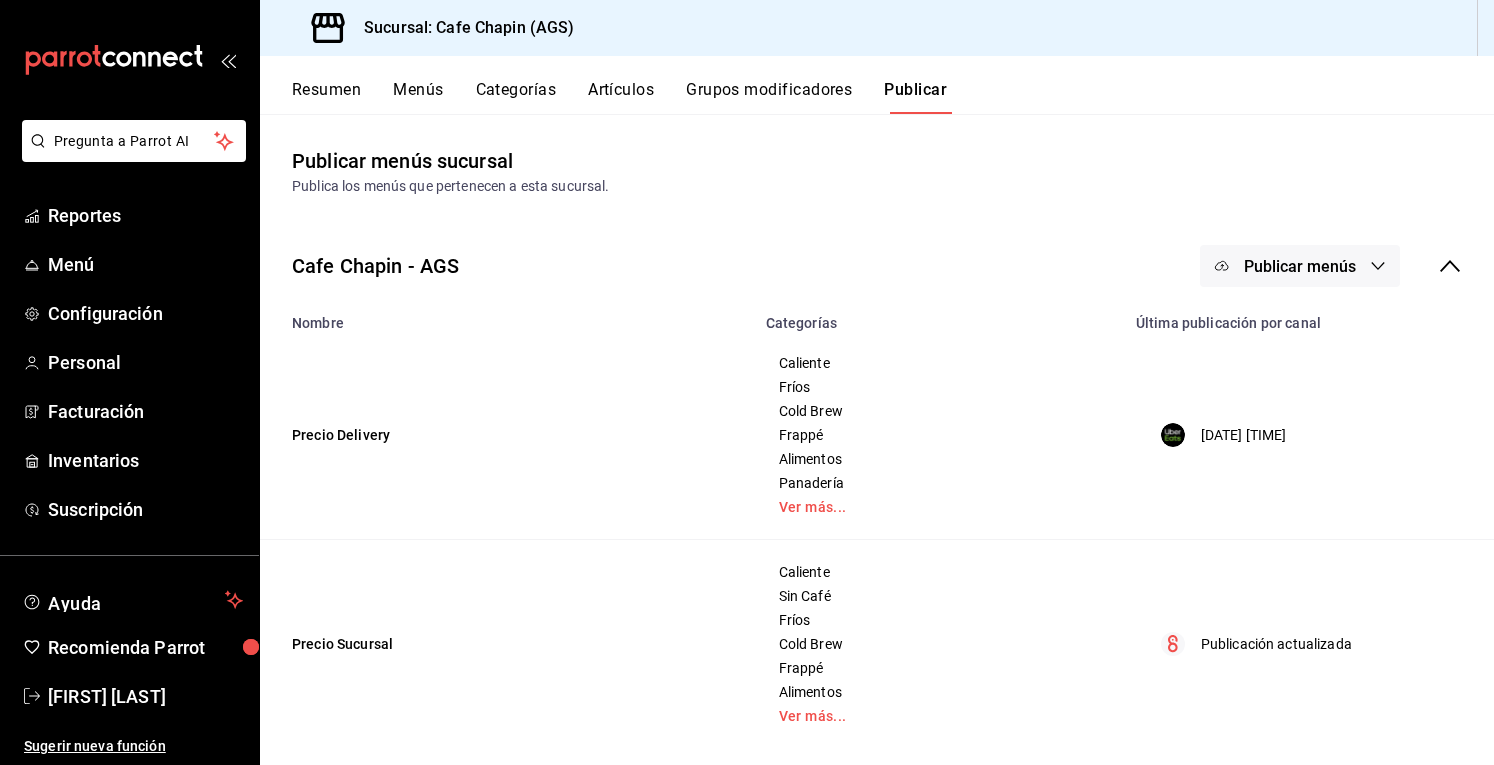 click on "Resumen" at bounding box center (326, 97) 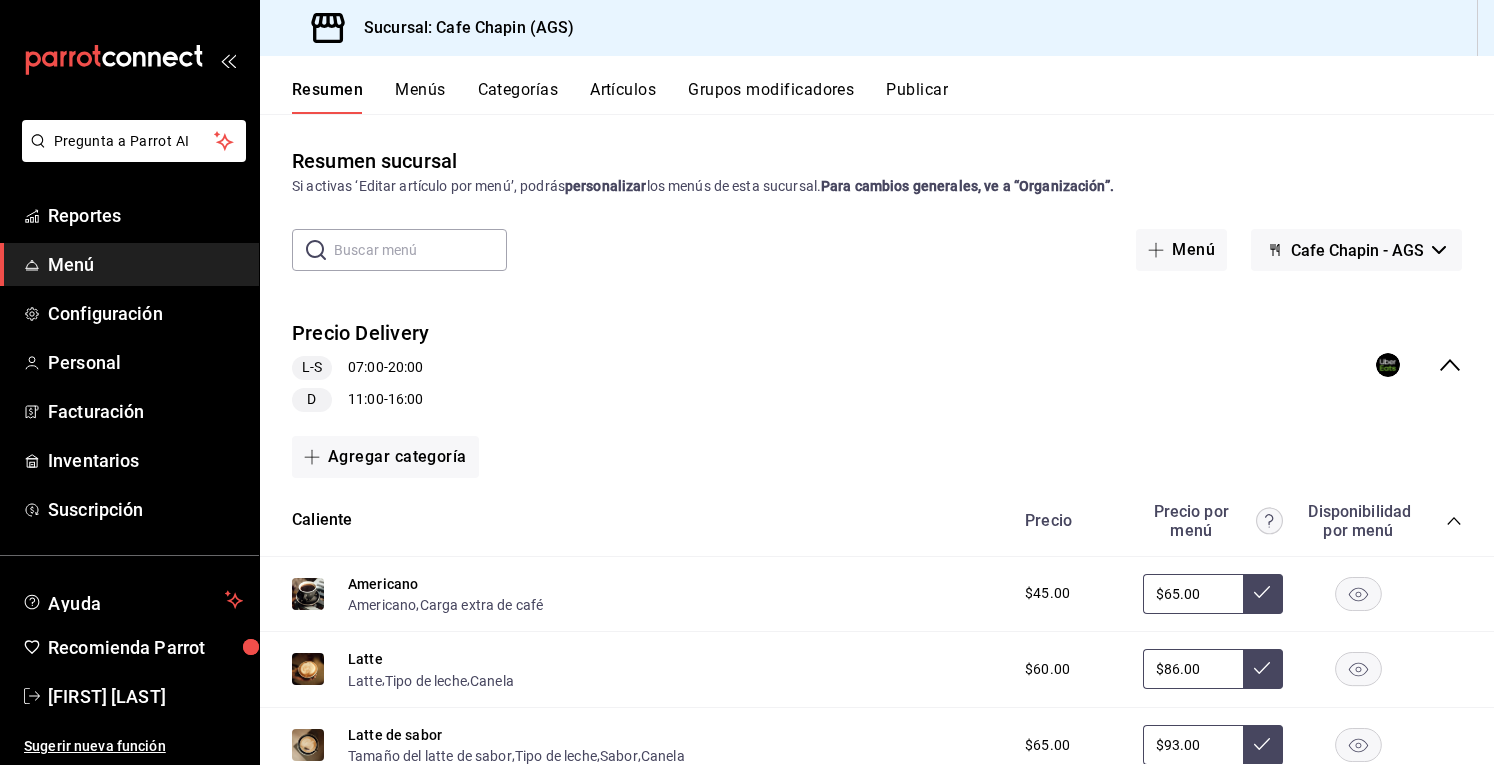 click on "Resumen Menús Categorías Artículos Grupos modificadores Publicar" at bounding box center [877, 85] 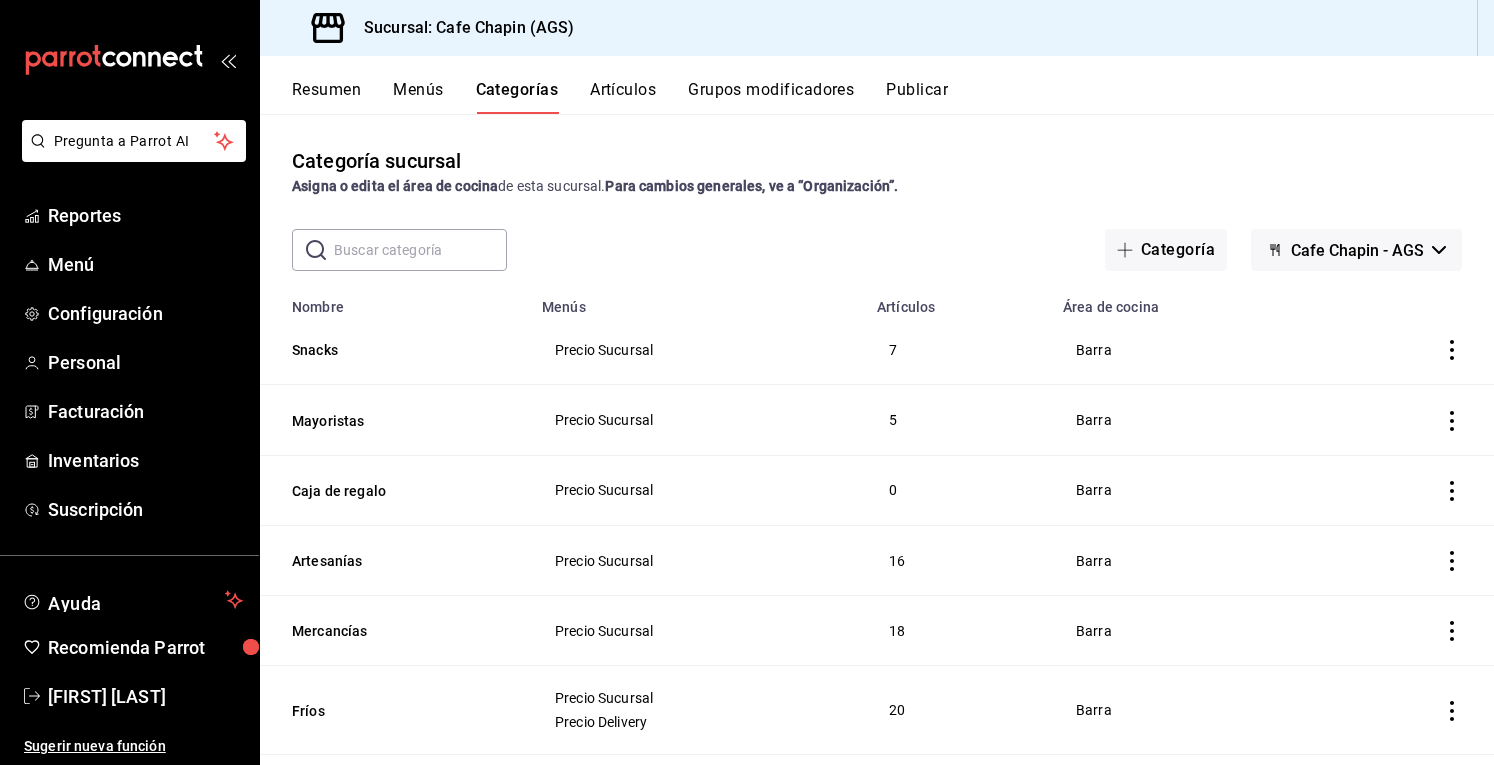 click on "Grupos modificadores" at bounding box center [771, 97] 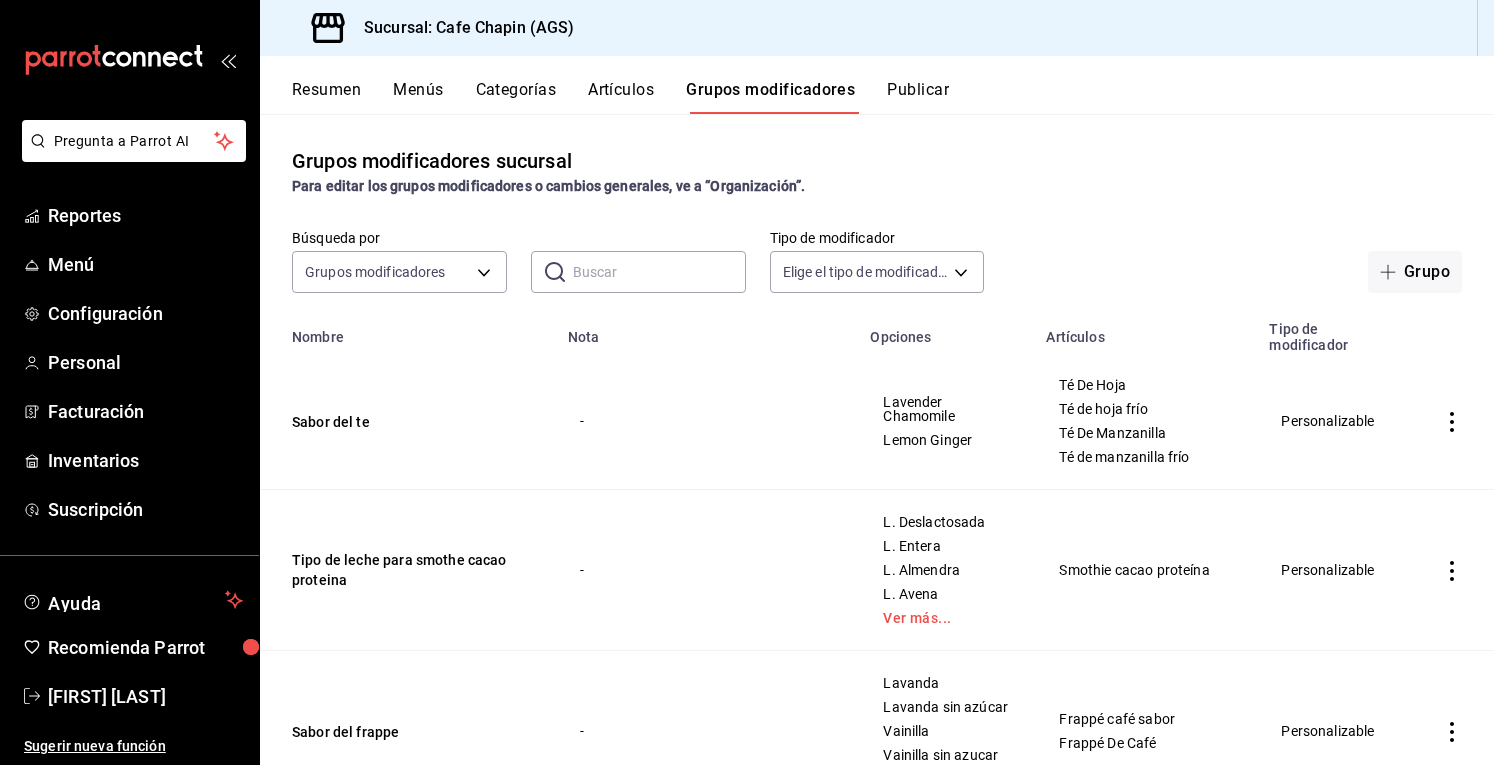 click on "Publicar" at bounding box center (918, 97) 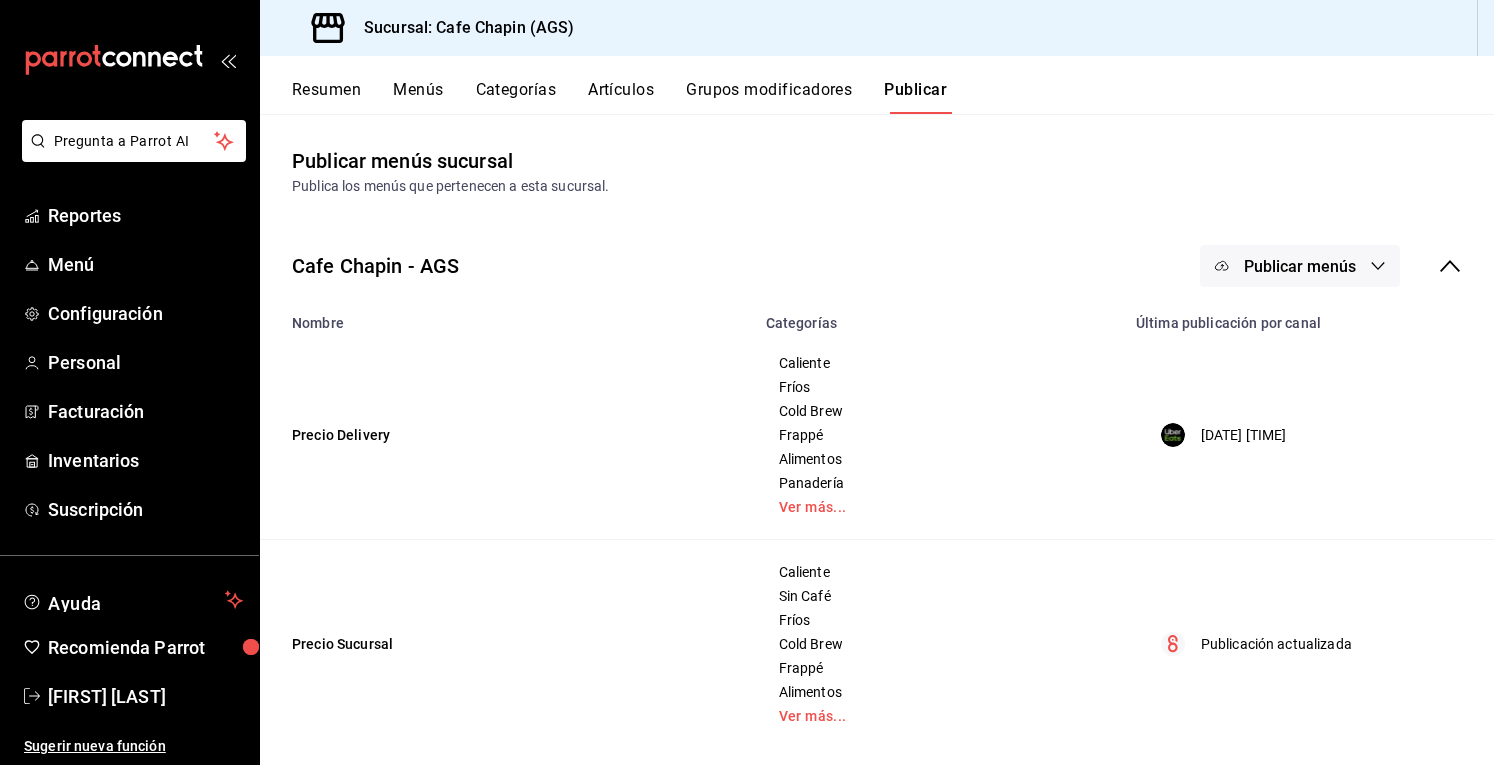 click on "Publicar menús" at bounding box center (1300, 266) 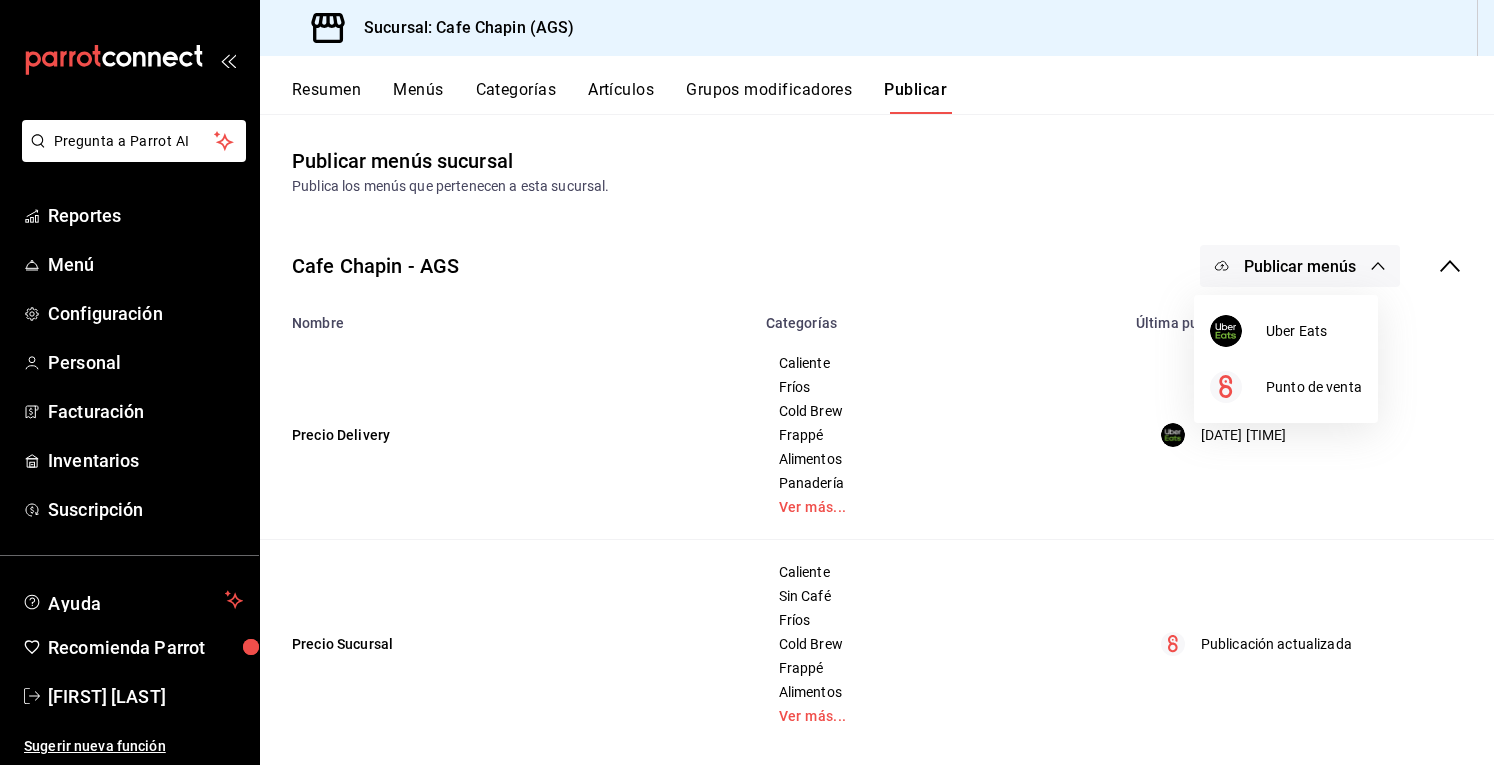 click at bounding box center [747, 382] 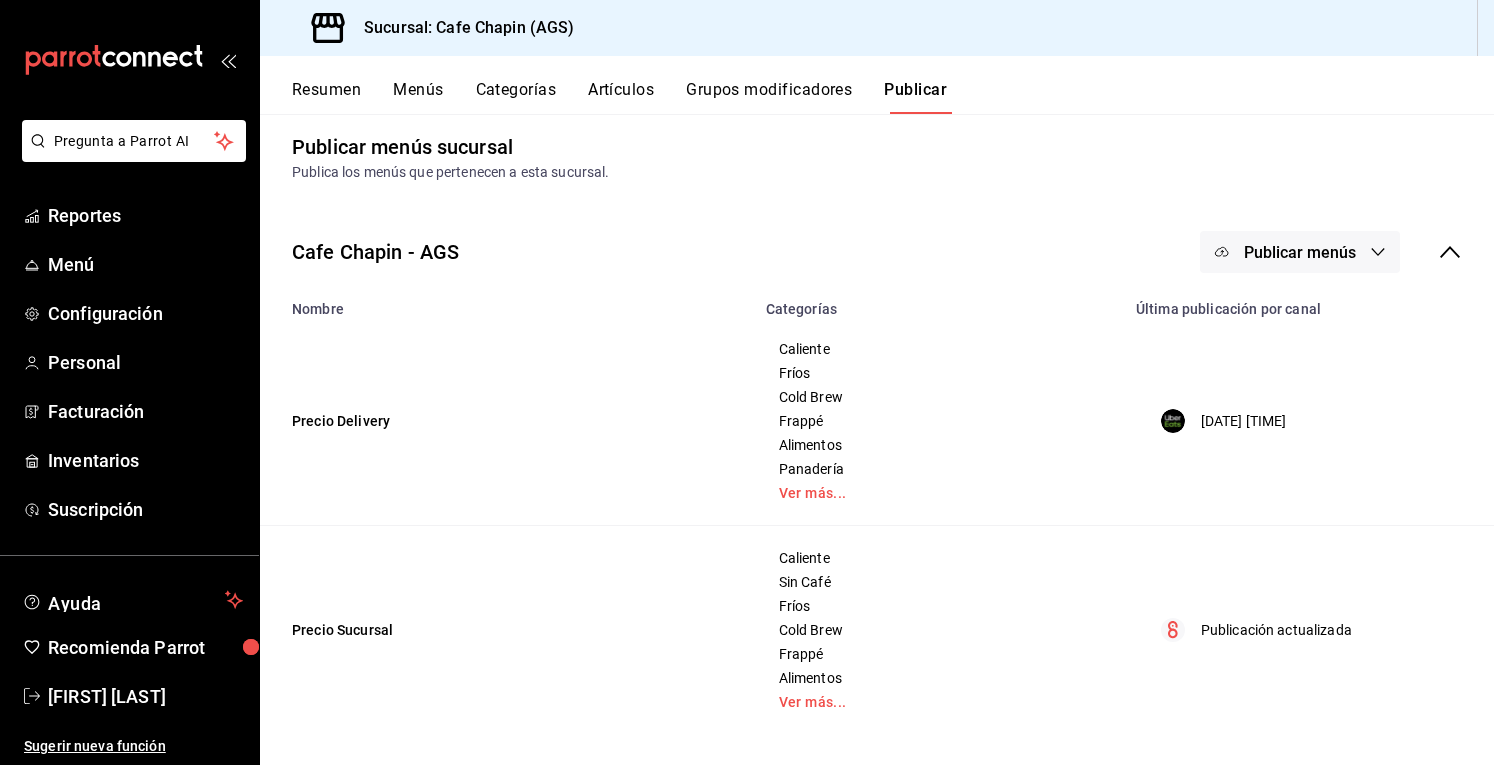 scroll, scrollTop: 16, scrollLeft: 0, axis: vertical 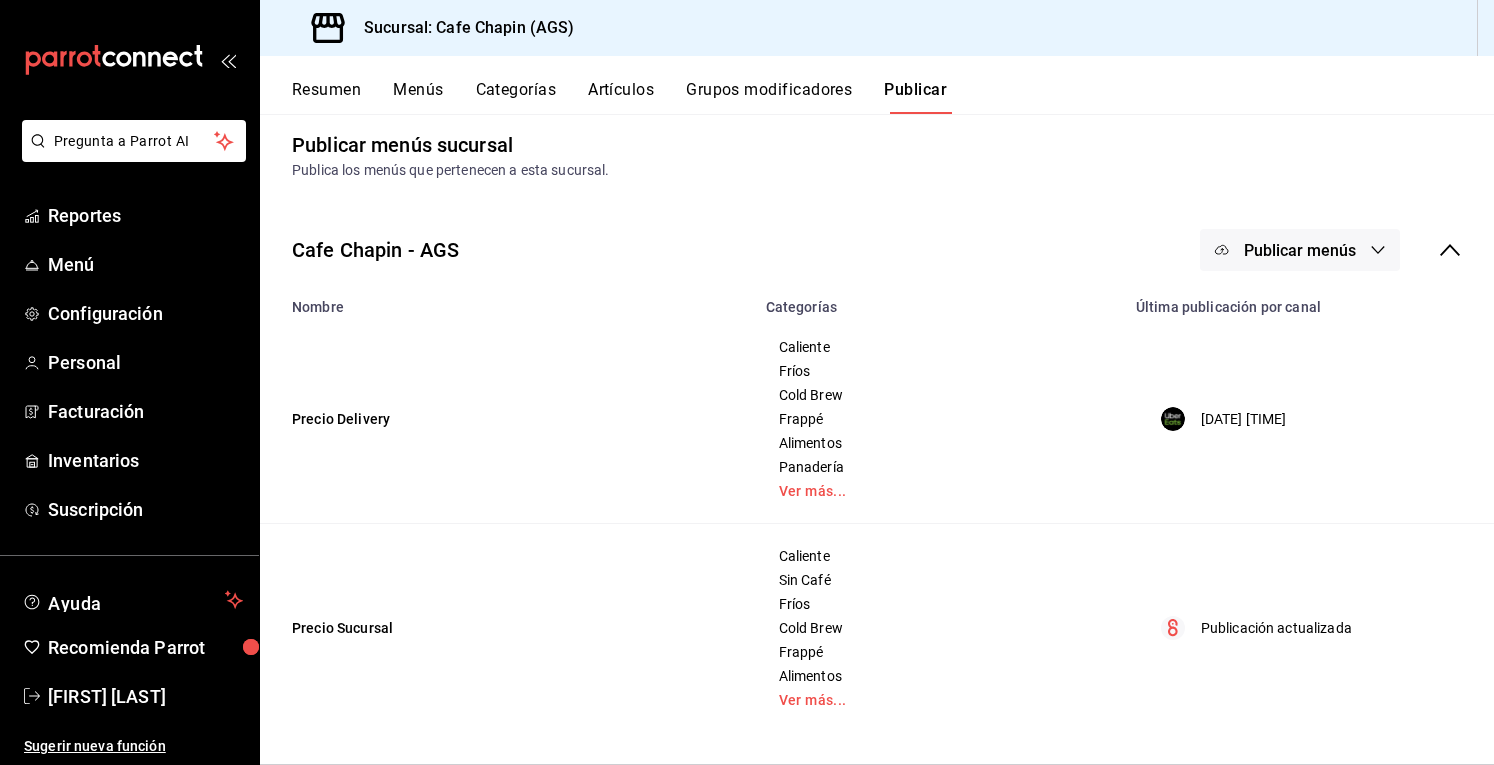 click on "[DATE] [TIME]" at bounding box center [1244, 419] 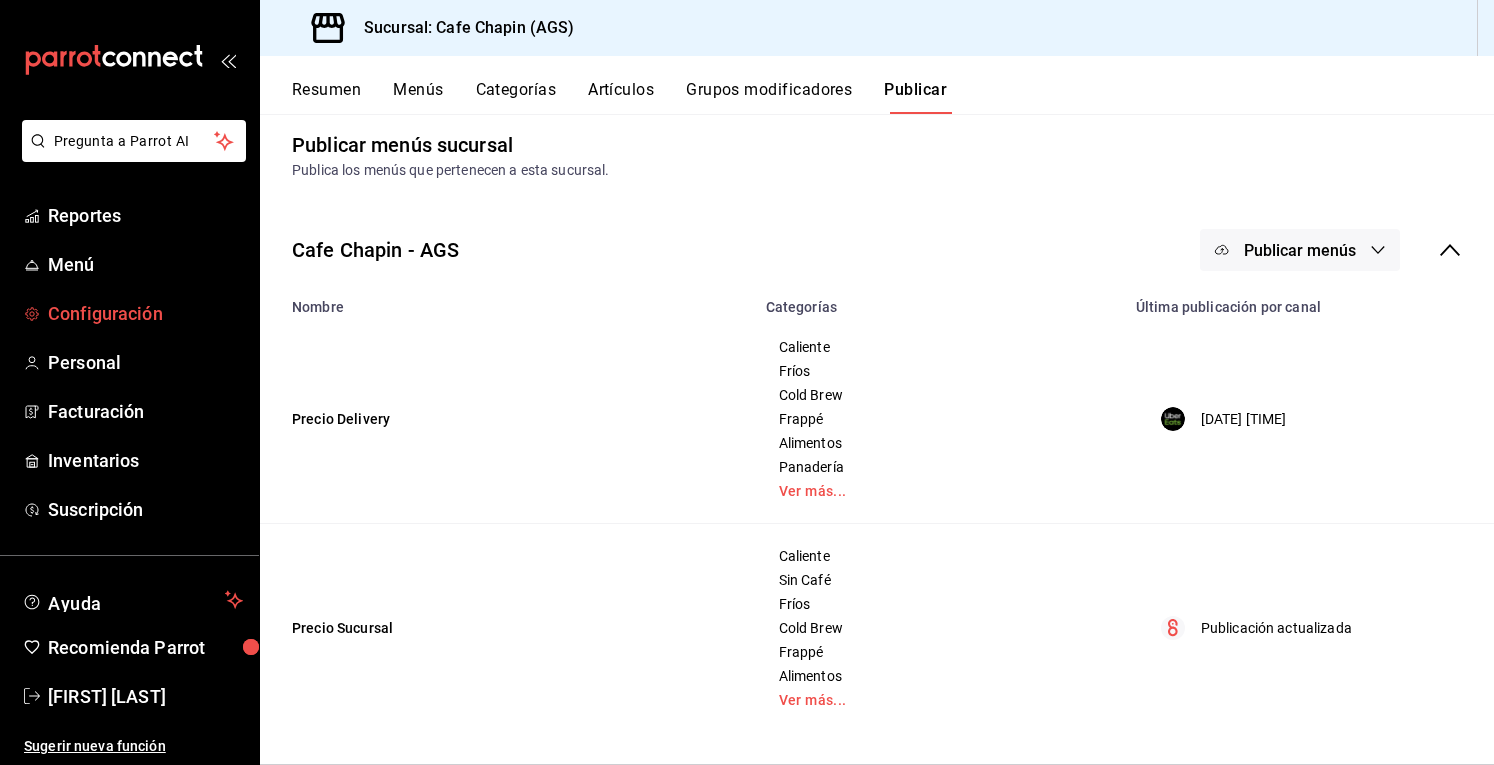 click on "Configuración" at bounding box center [145, 313] 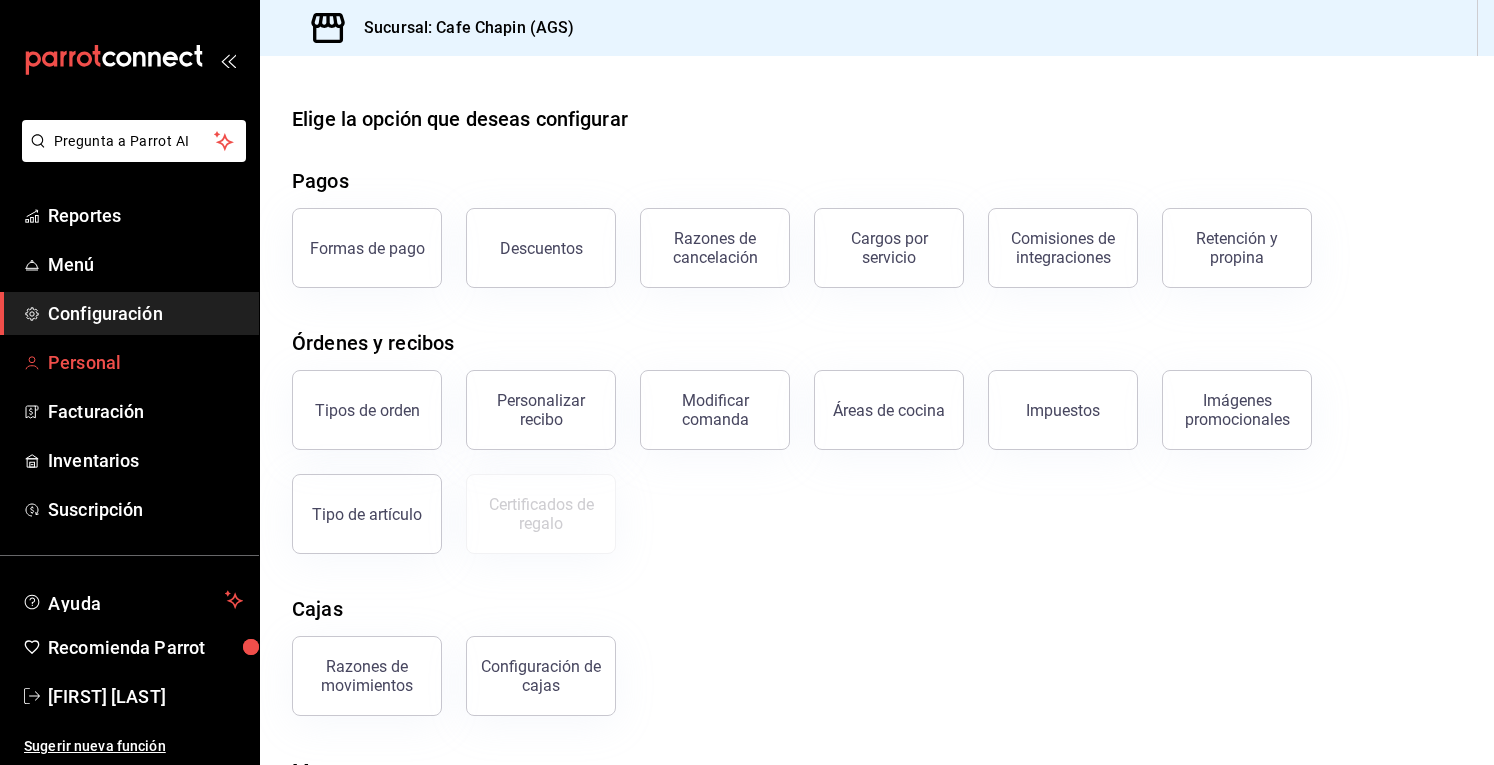 click on "Personal" at bounding box center [129, 362] 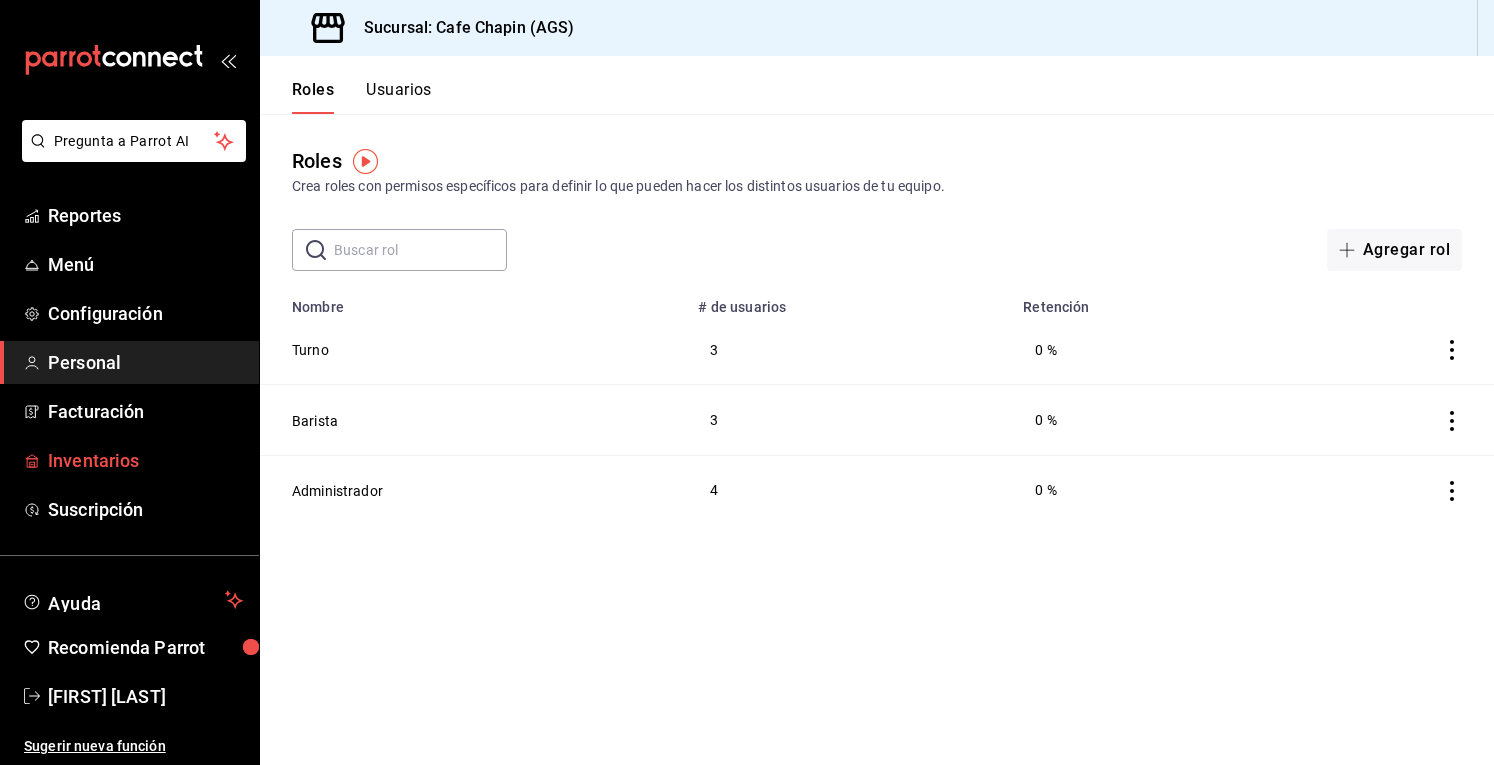 click on "Inventarios" at bounding box center [145, 460] 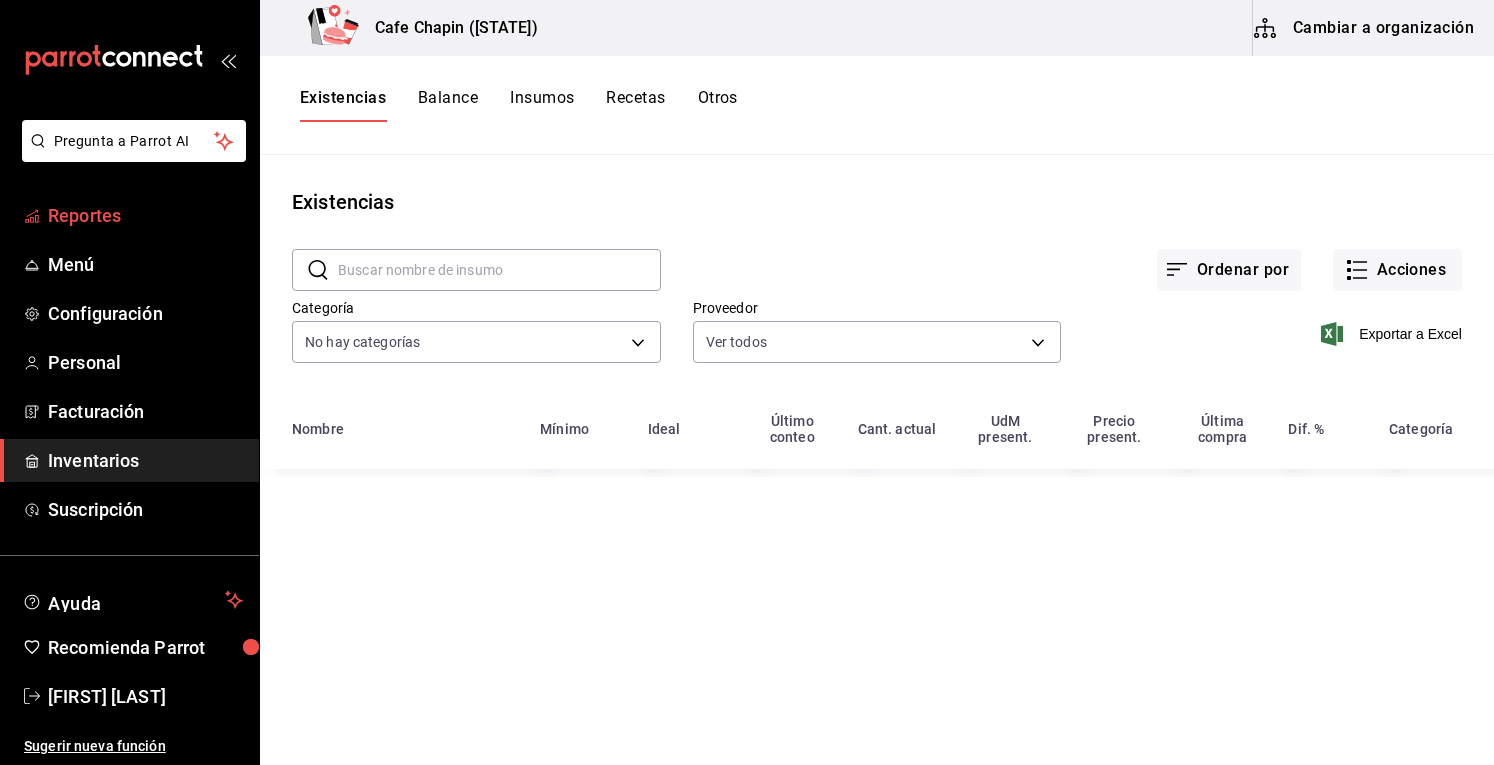 click on "Reportes" at bounding box center [145, 215] 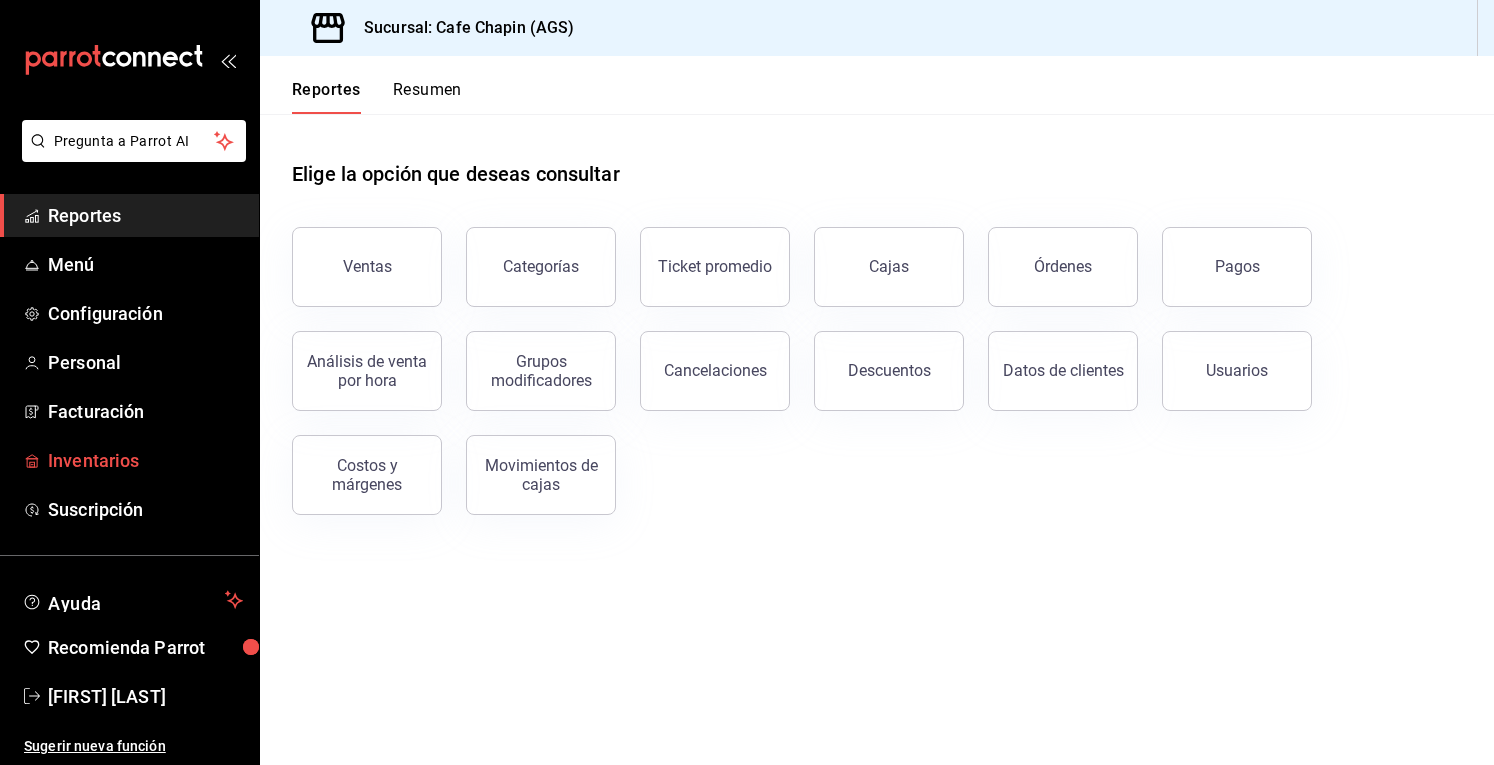click on "Inventarios" at bounding box center [129, 460] 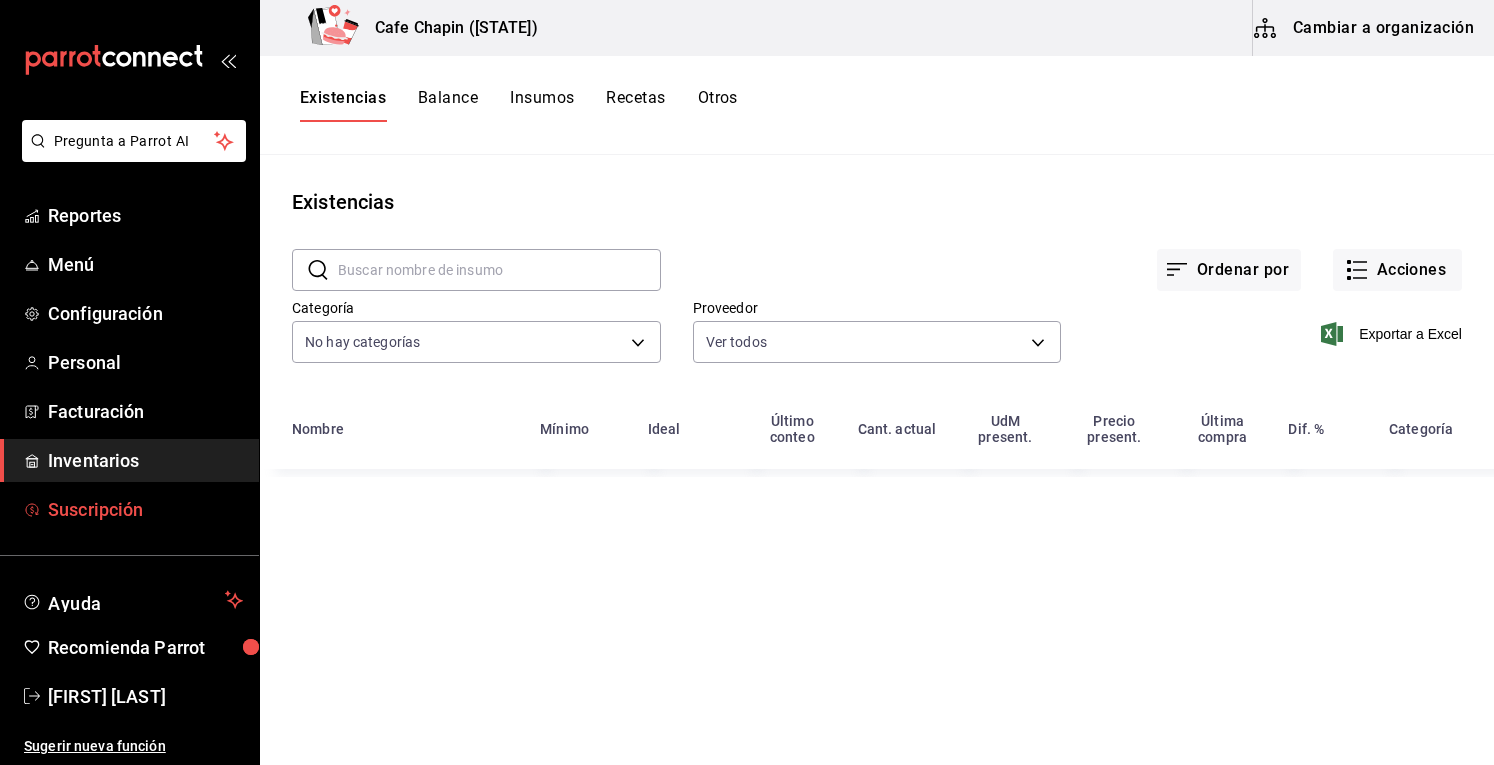 click on "Suscripción" at bounding box center (145, 509) 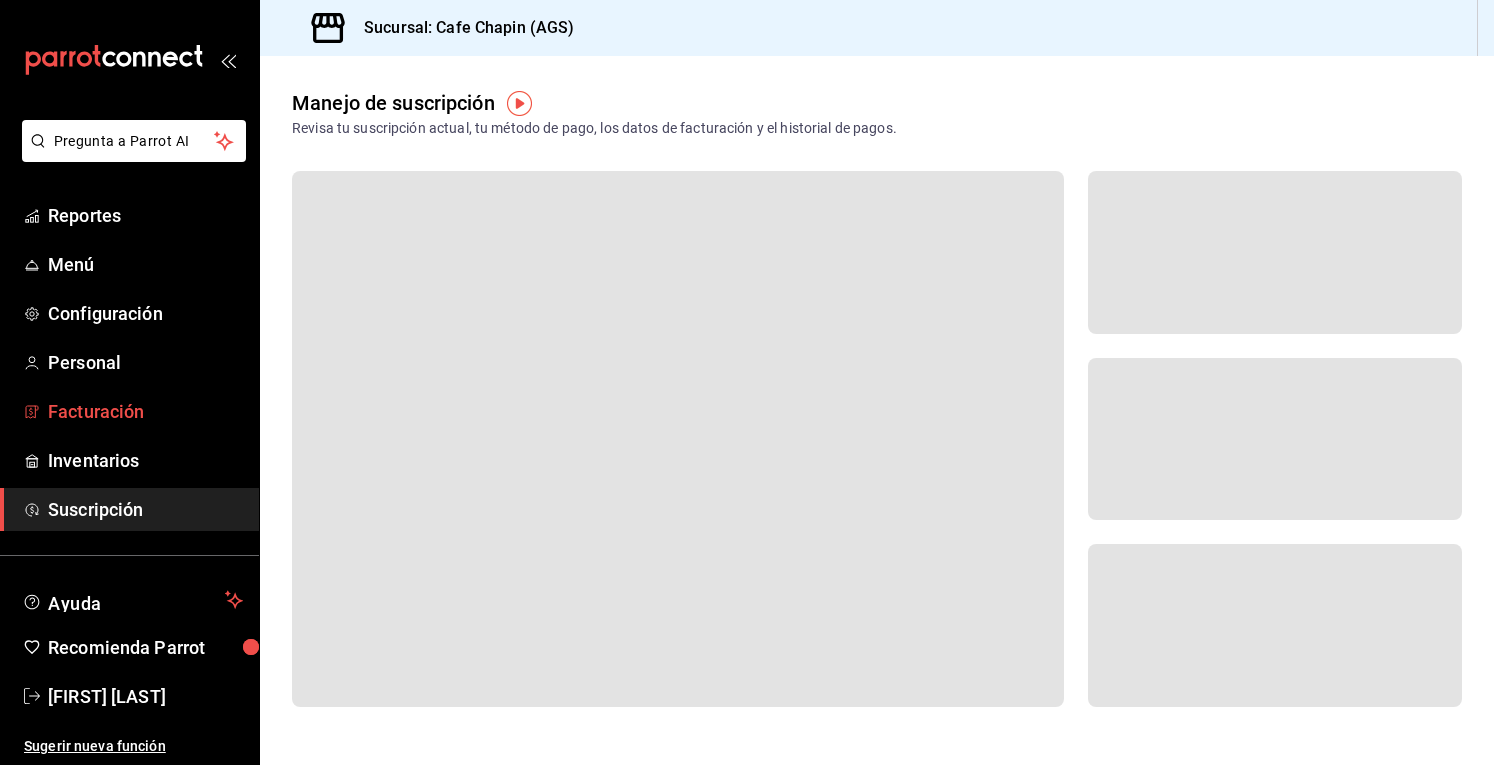 click on "Facturación" at bounding box center (145, 411) 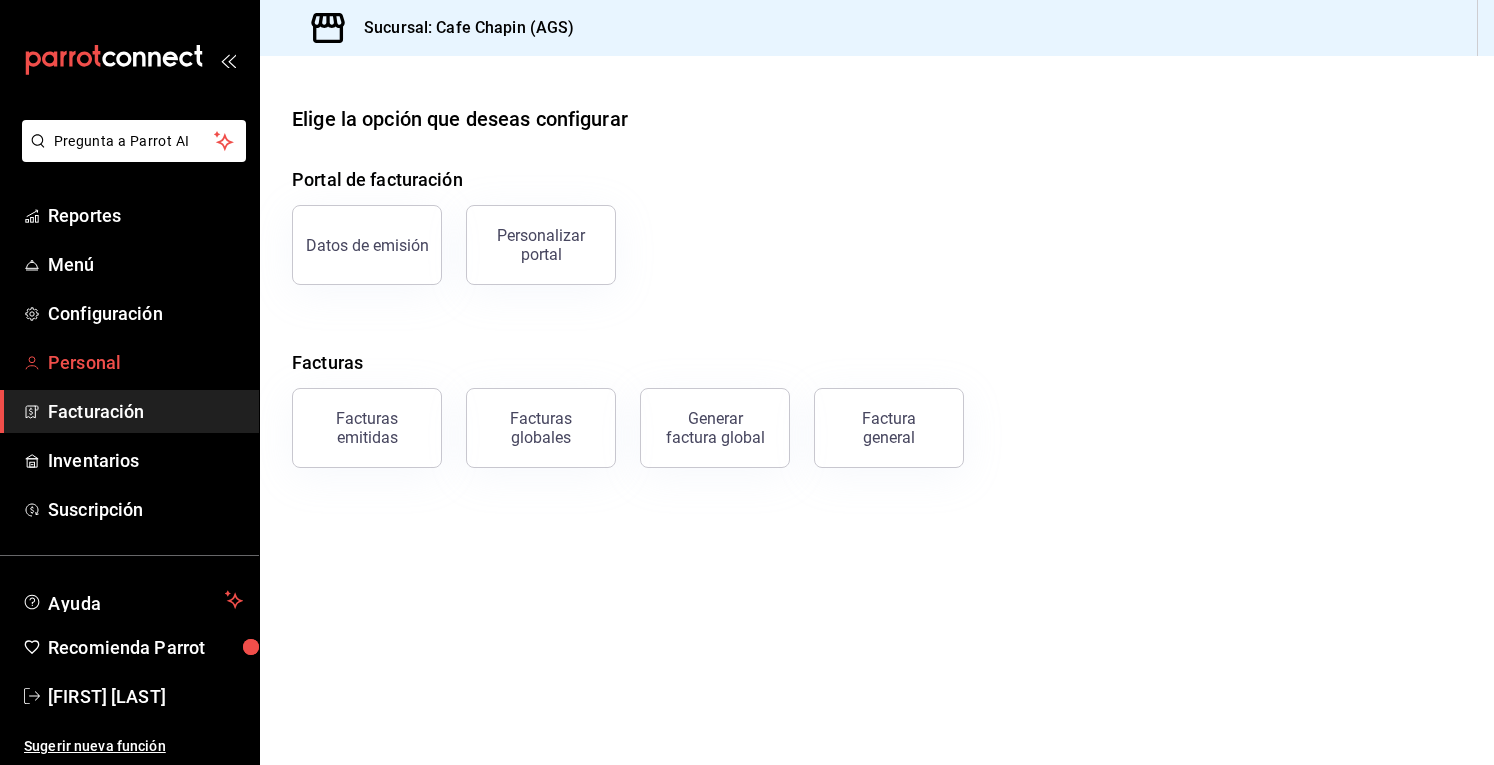 click on "Personal" at bounding box center [145, 362] 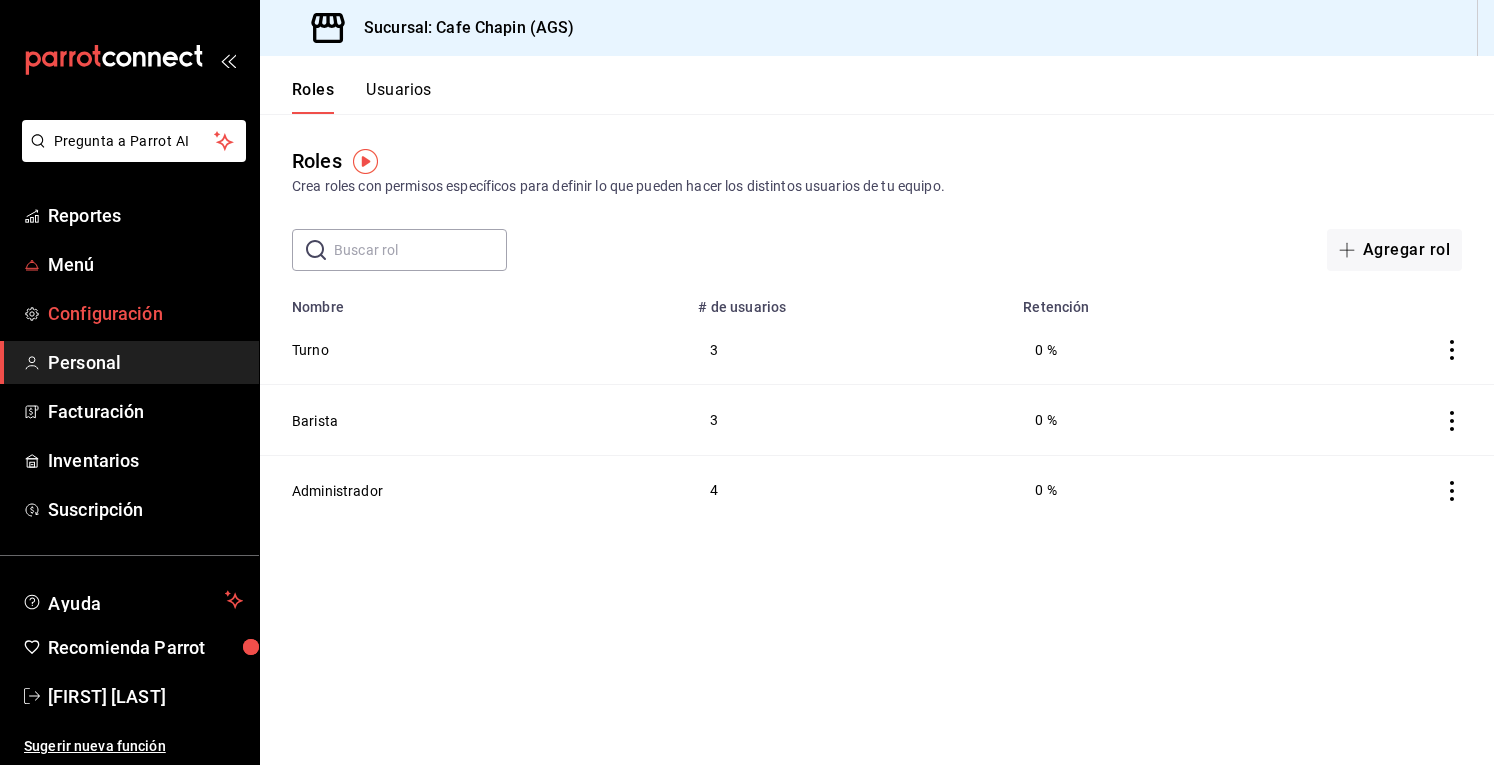 click on "Configuración" at bounding box center [129, 313] 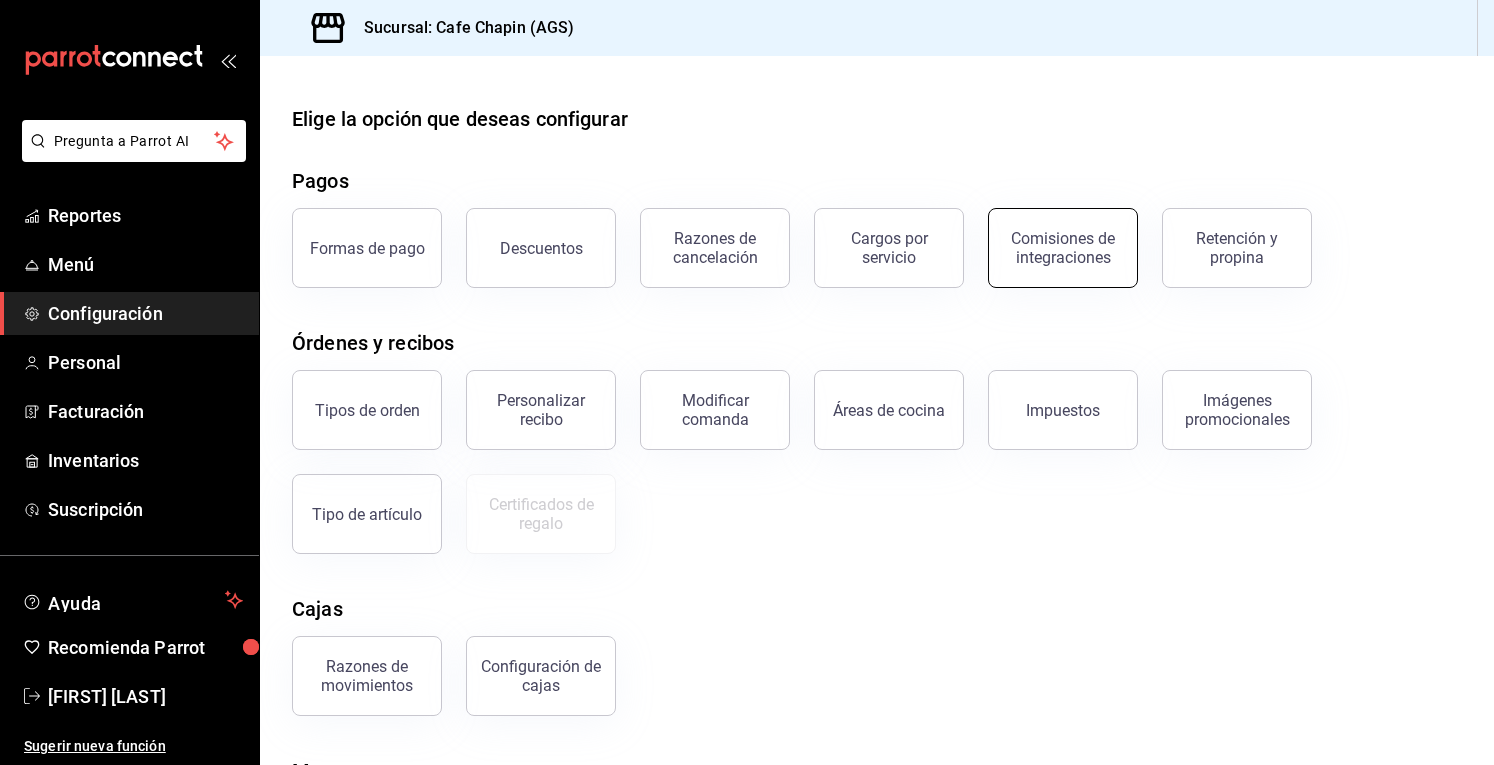 click on "Comisiones de integraciones" at bounding box center (1063, 248) 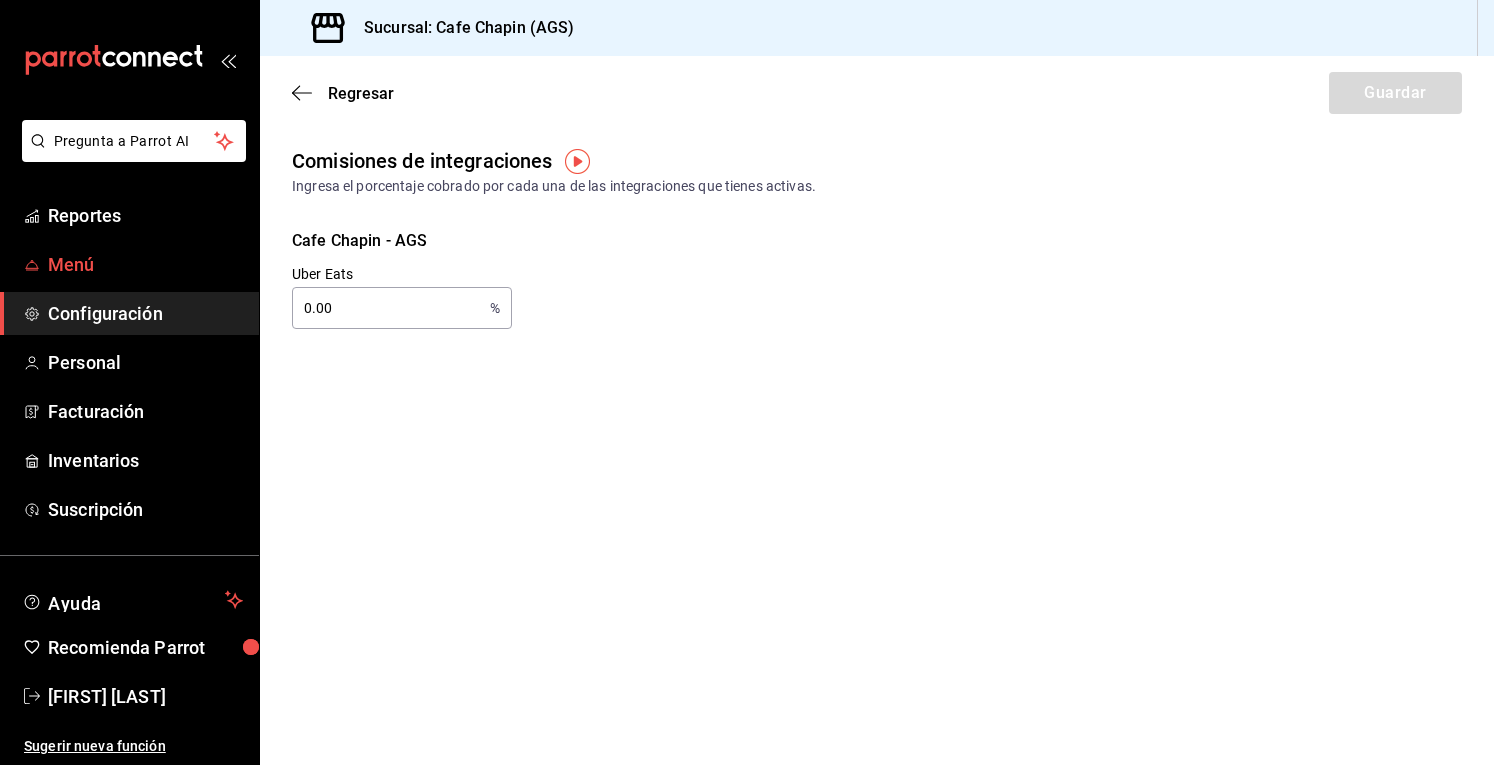 click on "Menú" at bounding box center [145, 264] 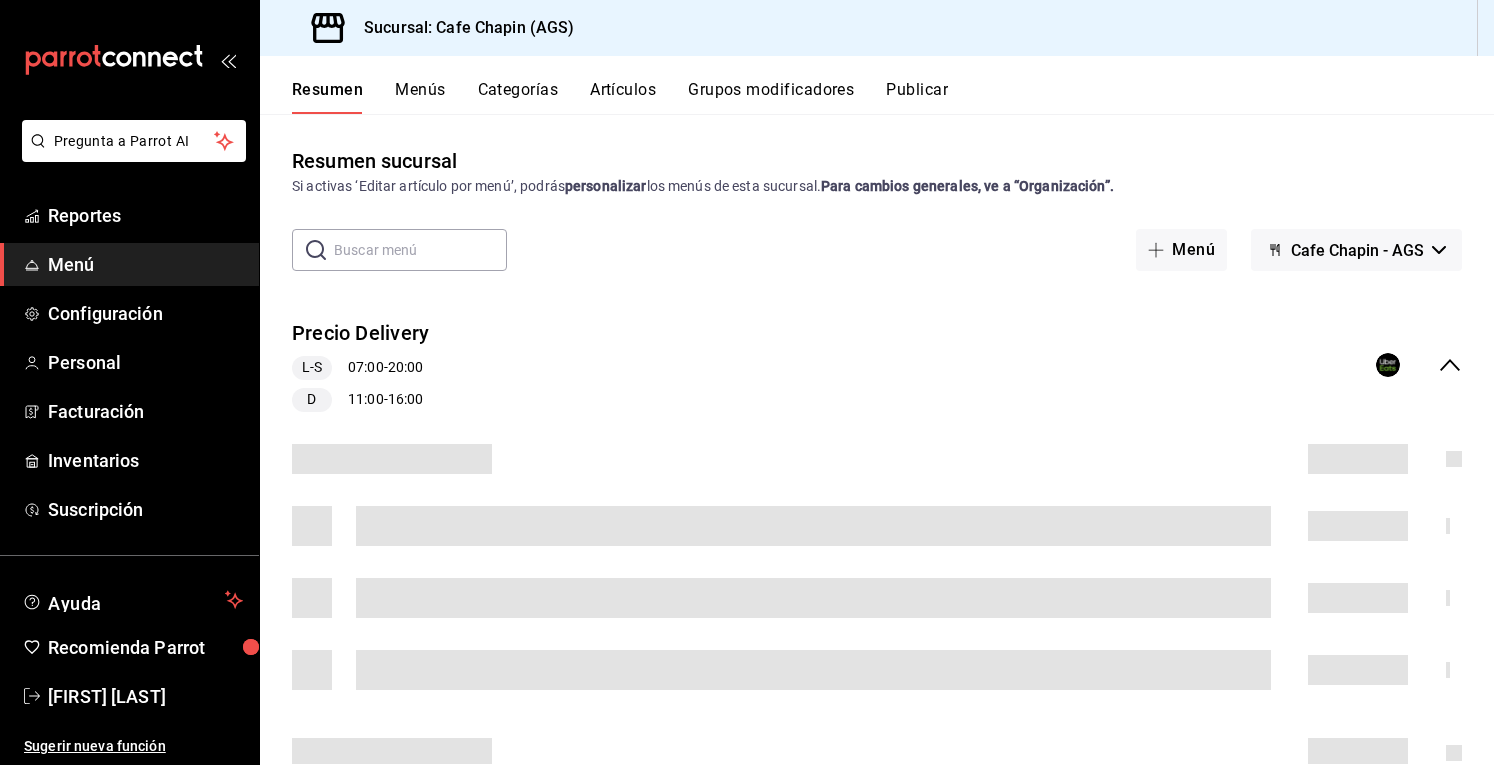click on "Categorías" at bounding box center [518, 97] 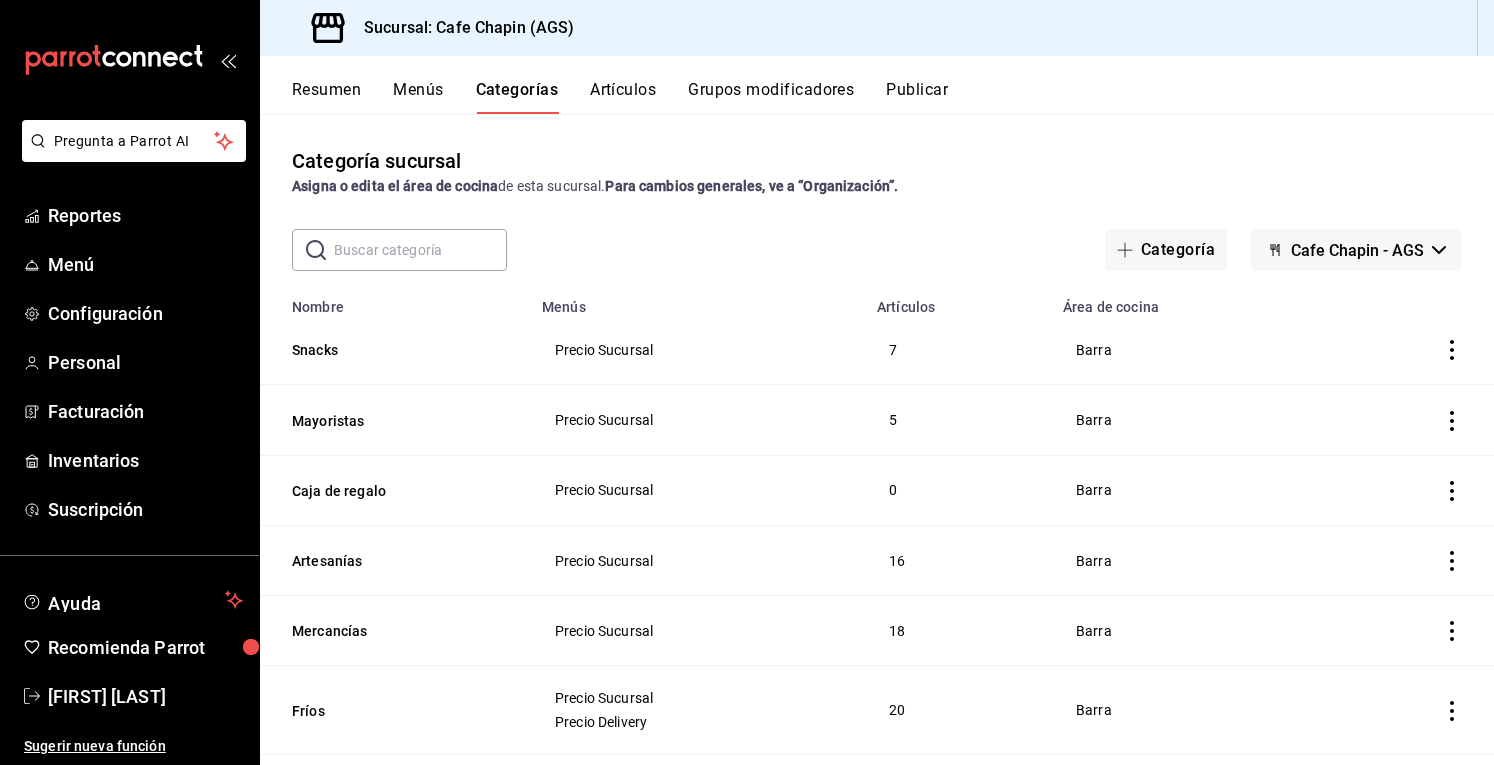 click on "Menús" at bounding box center [418, 97] 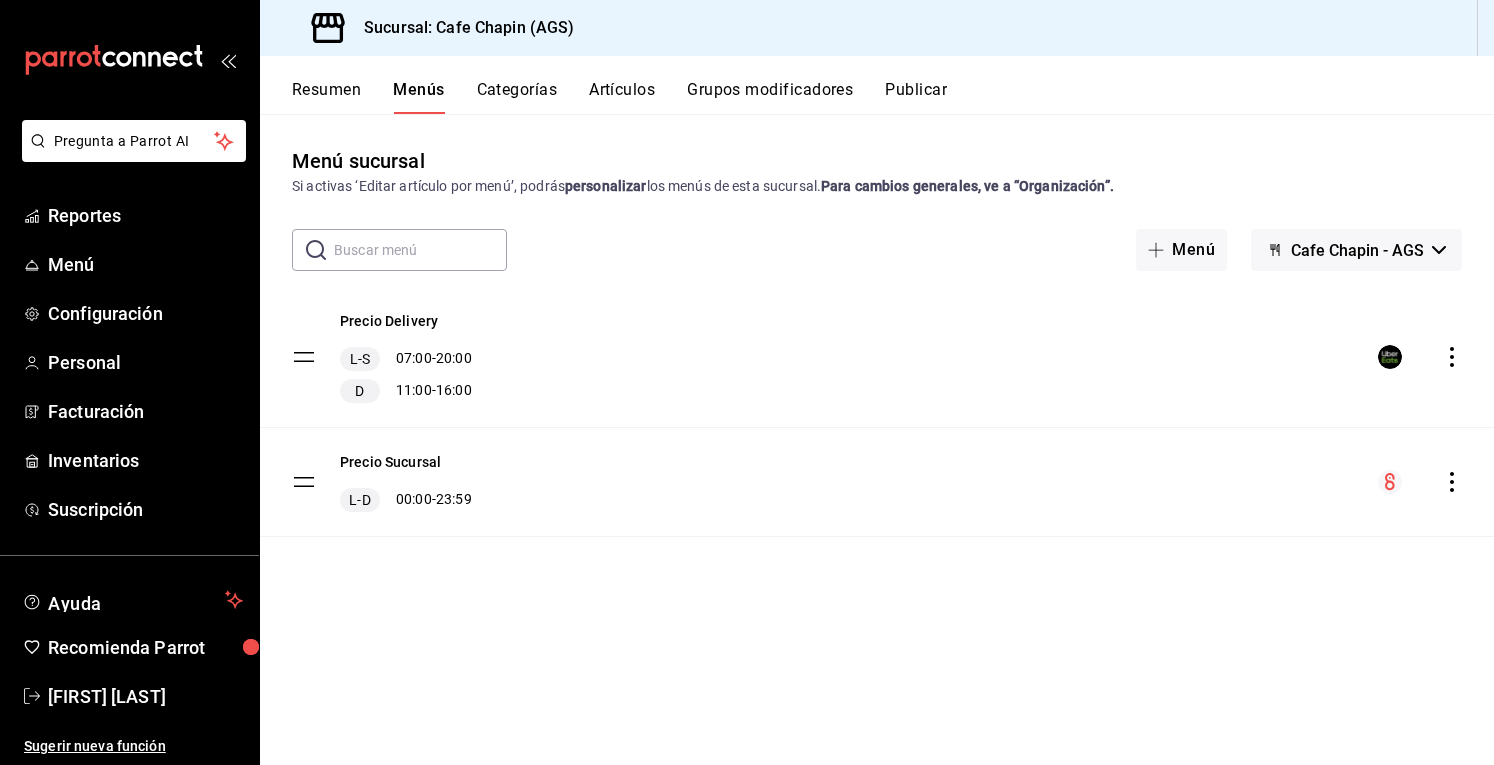 click 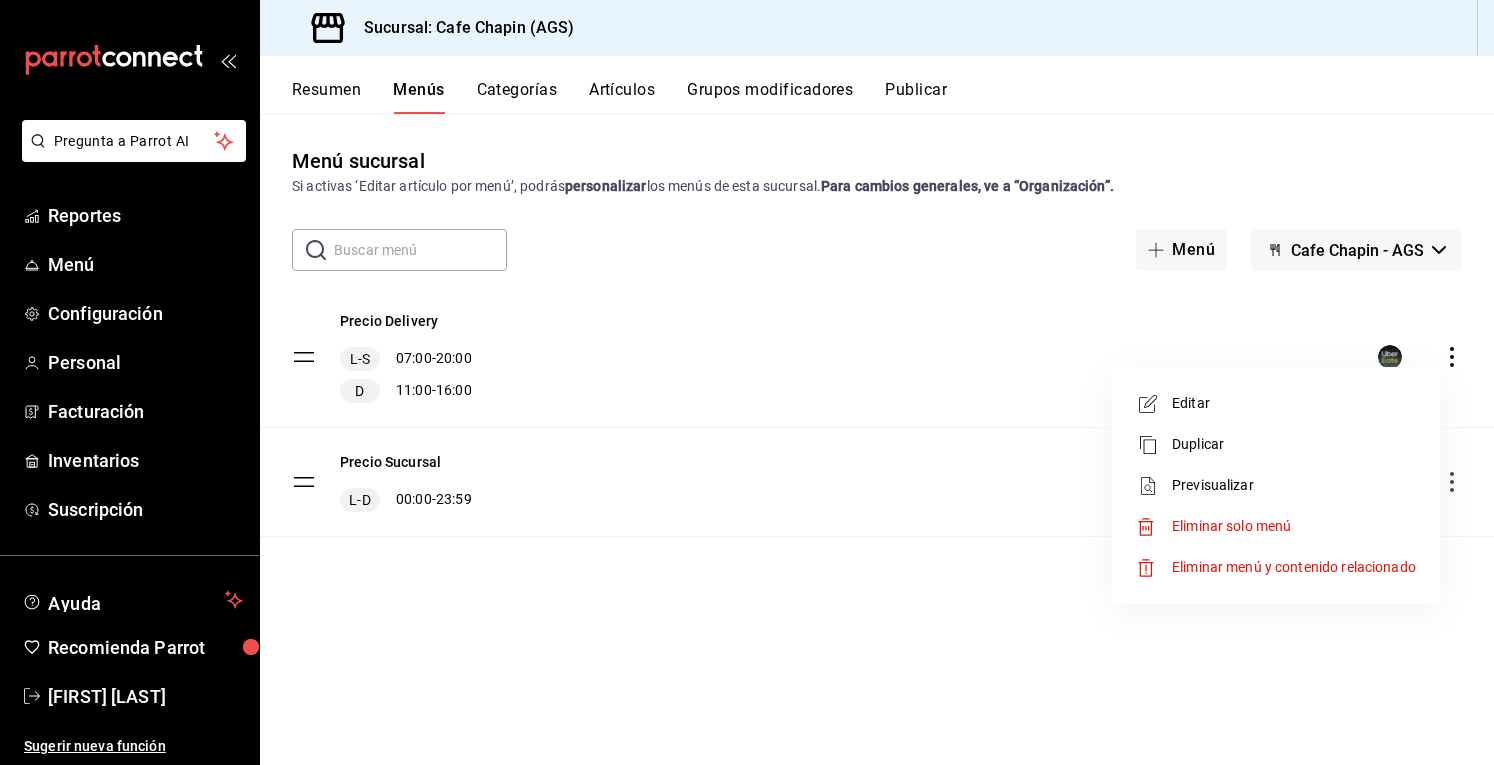 click at bounding box center (747, 382) 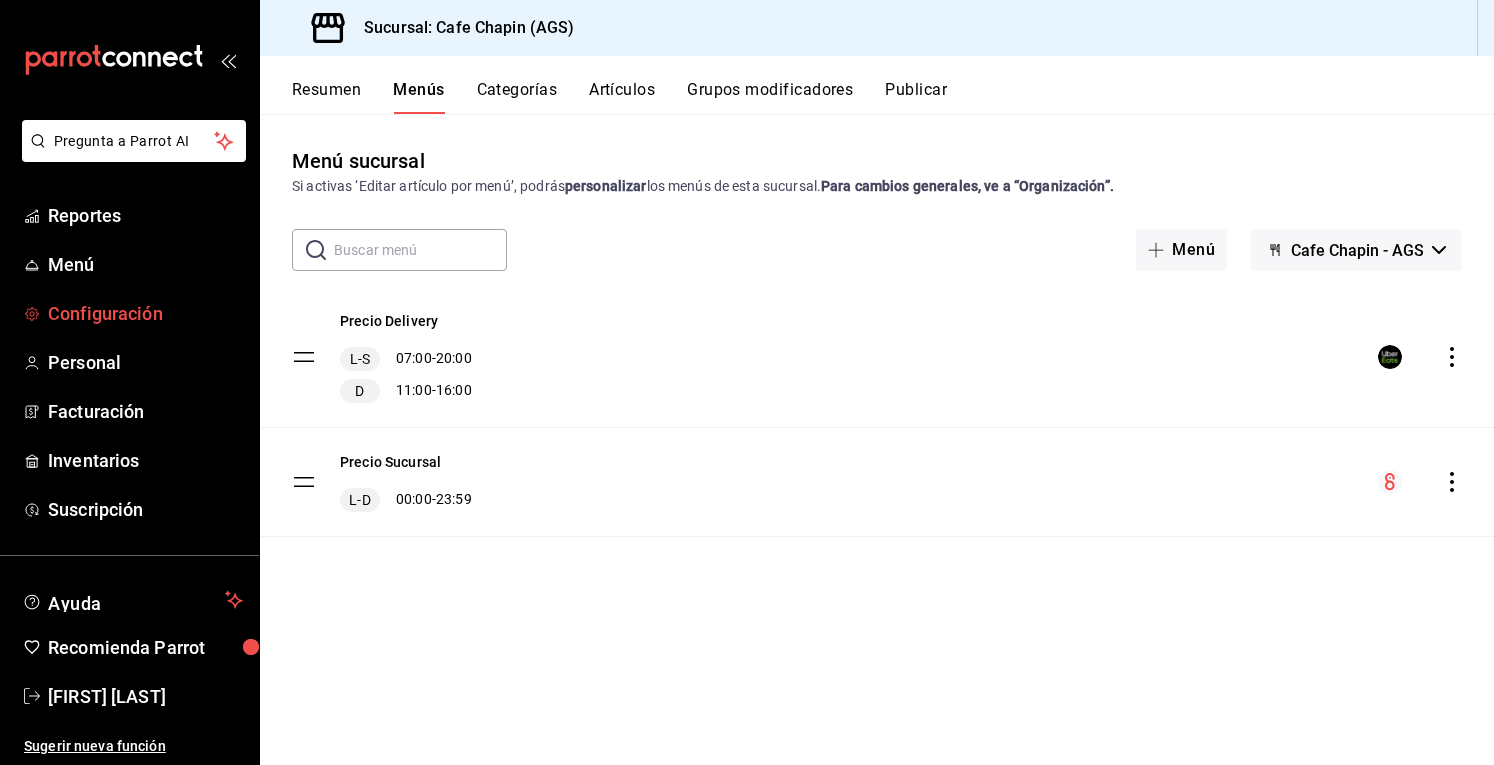 click on "Configuración" at bounding box center (145, 313) 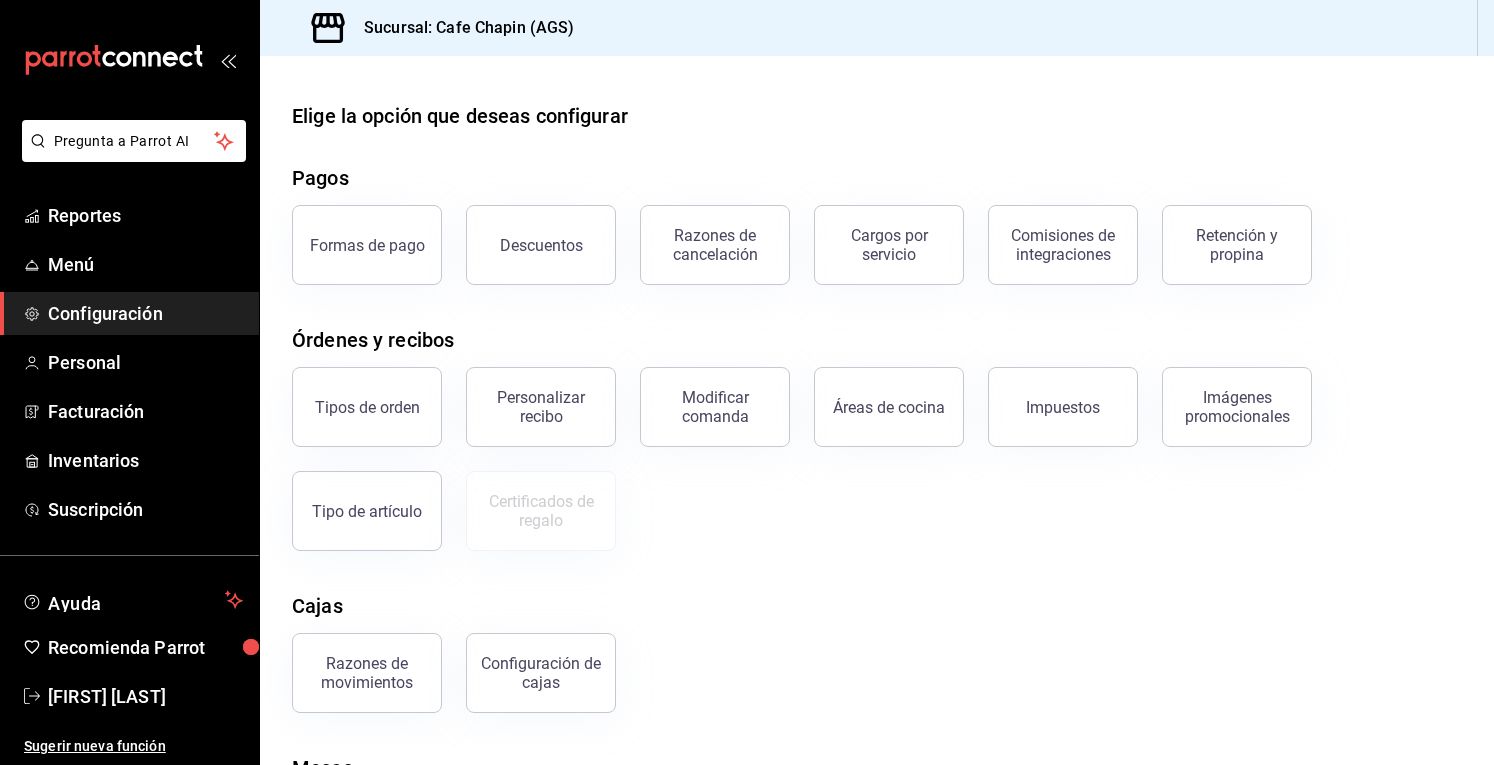 scroll, scrollTop: 0, scrollLeft: 0, axis: both 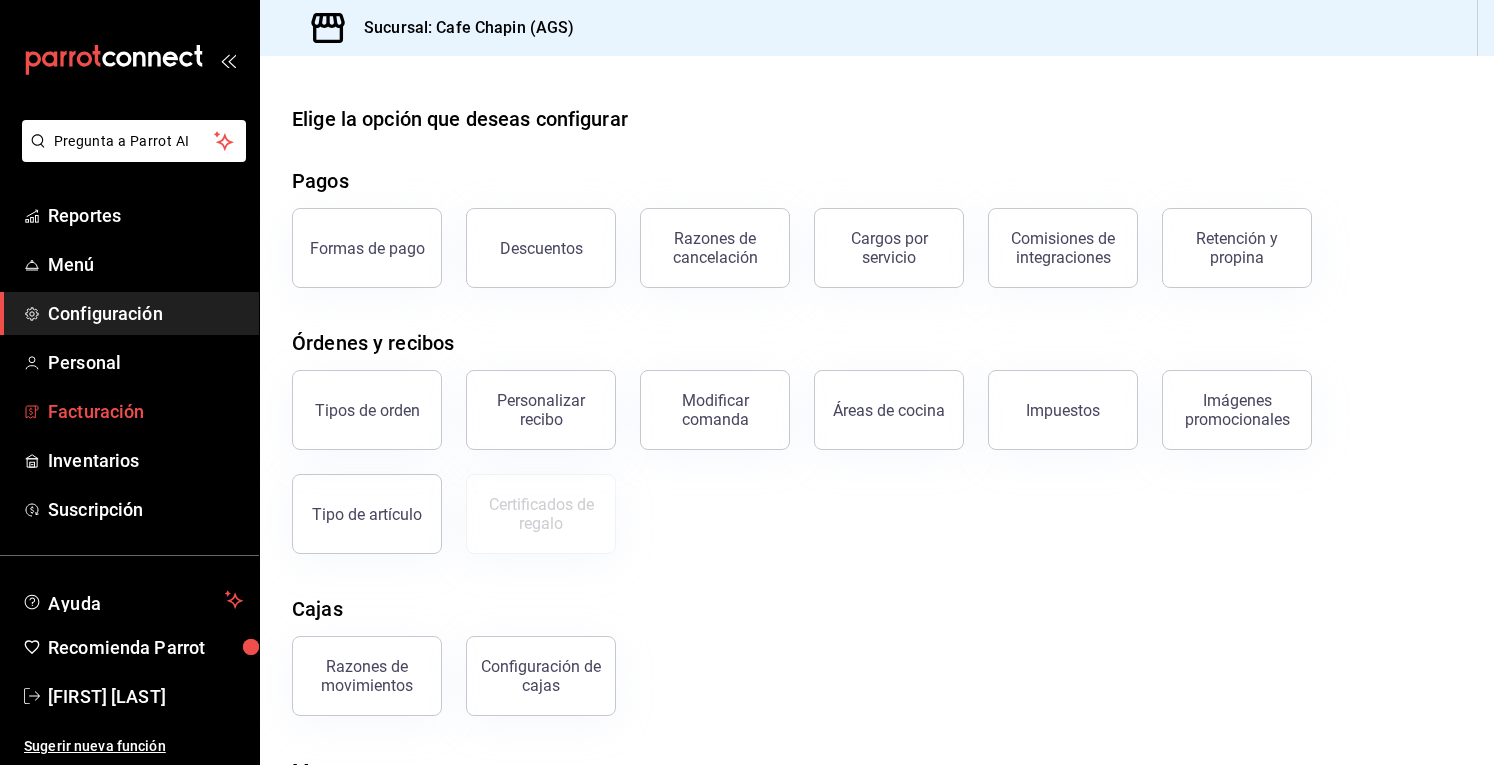 click on "Facturación" at bounding box center (129, 411) 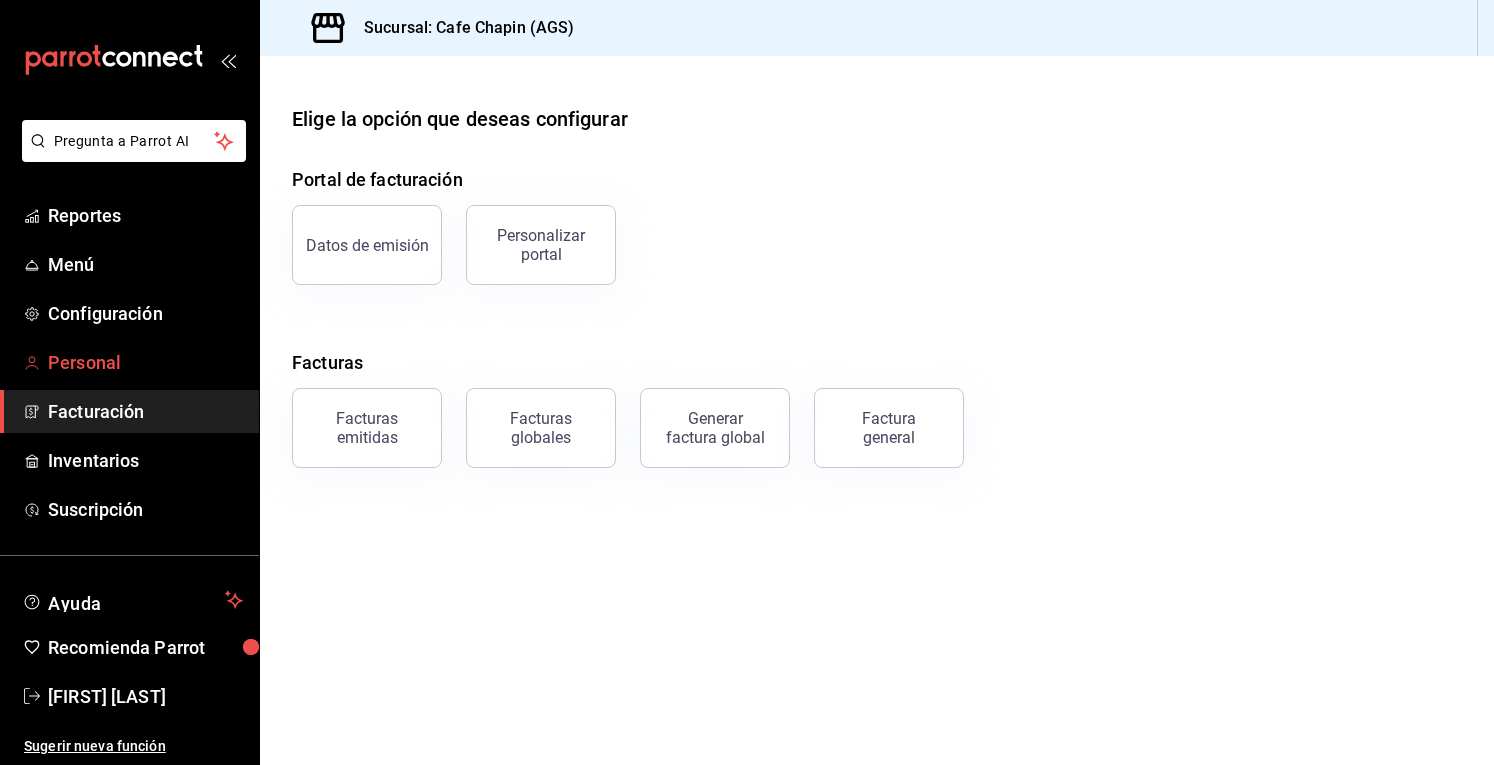 click on "Personal" at bounding box center [145, 362] 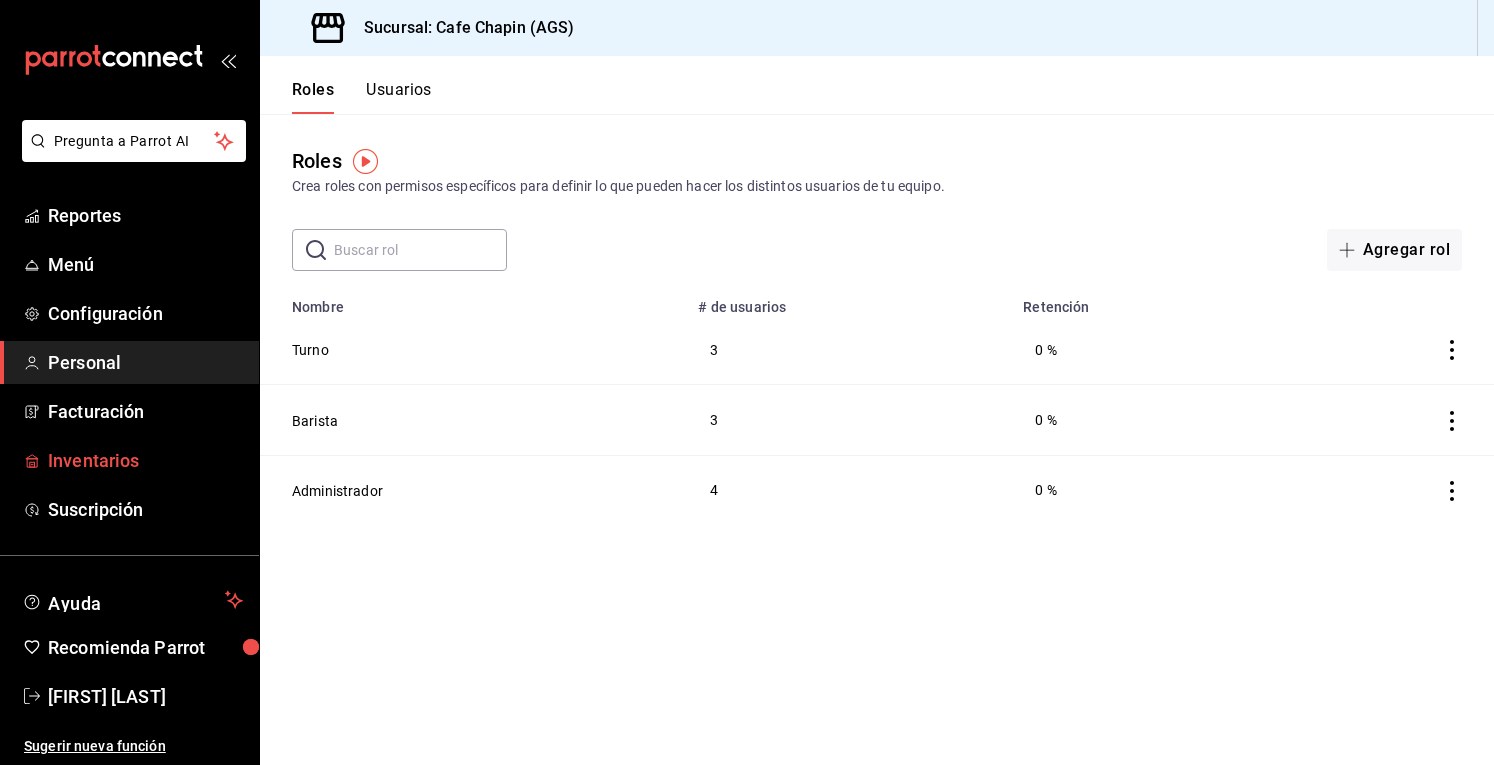 click on "Inventarios" at bounding box center (145, 460) 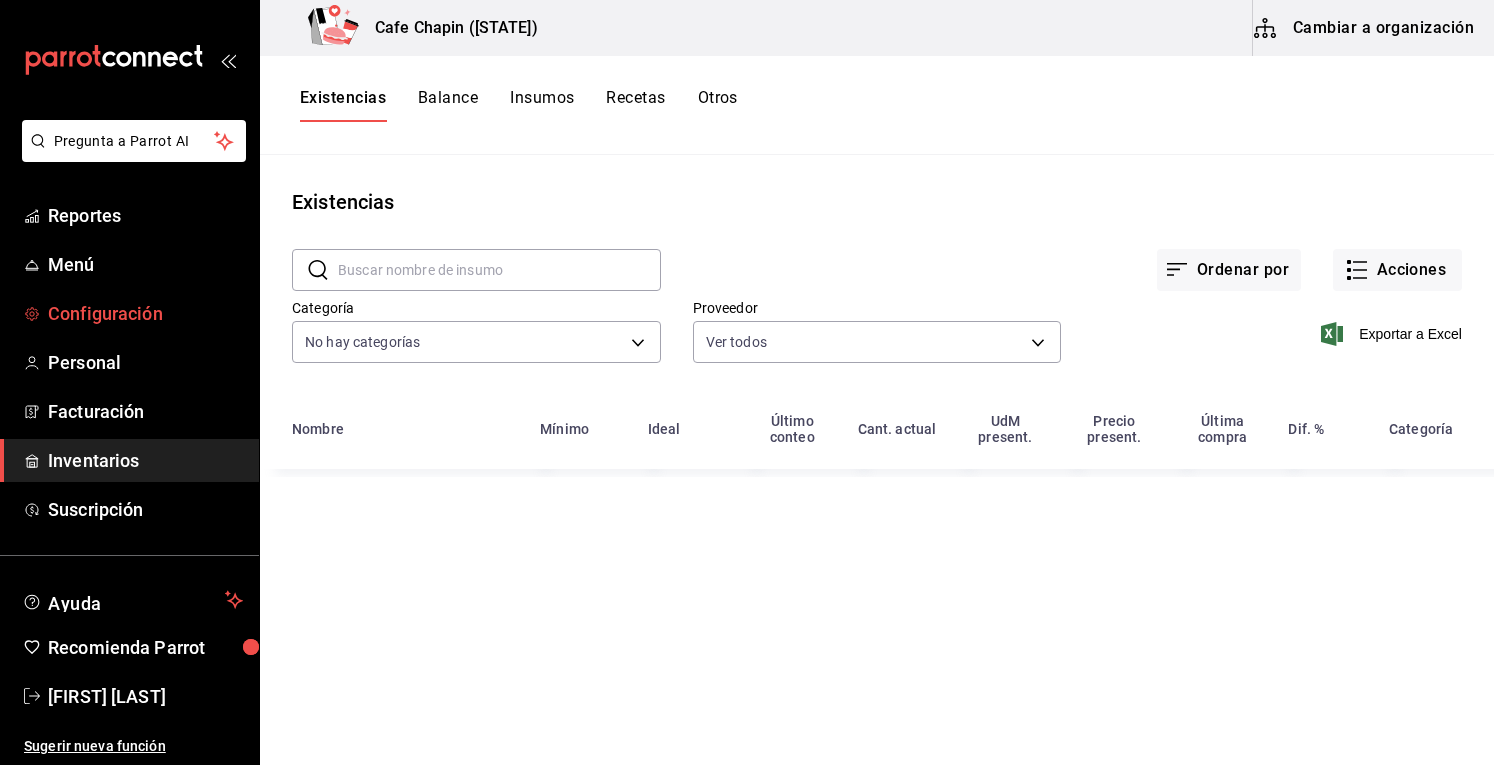 click on "Configuración" at bounding box center (145, 313) 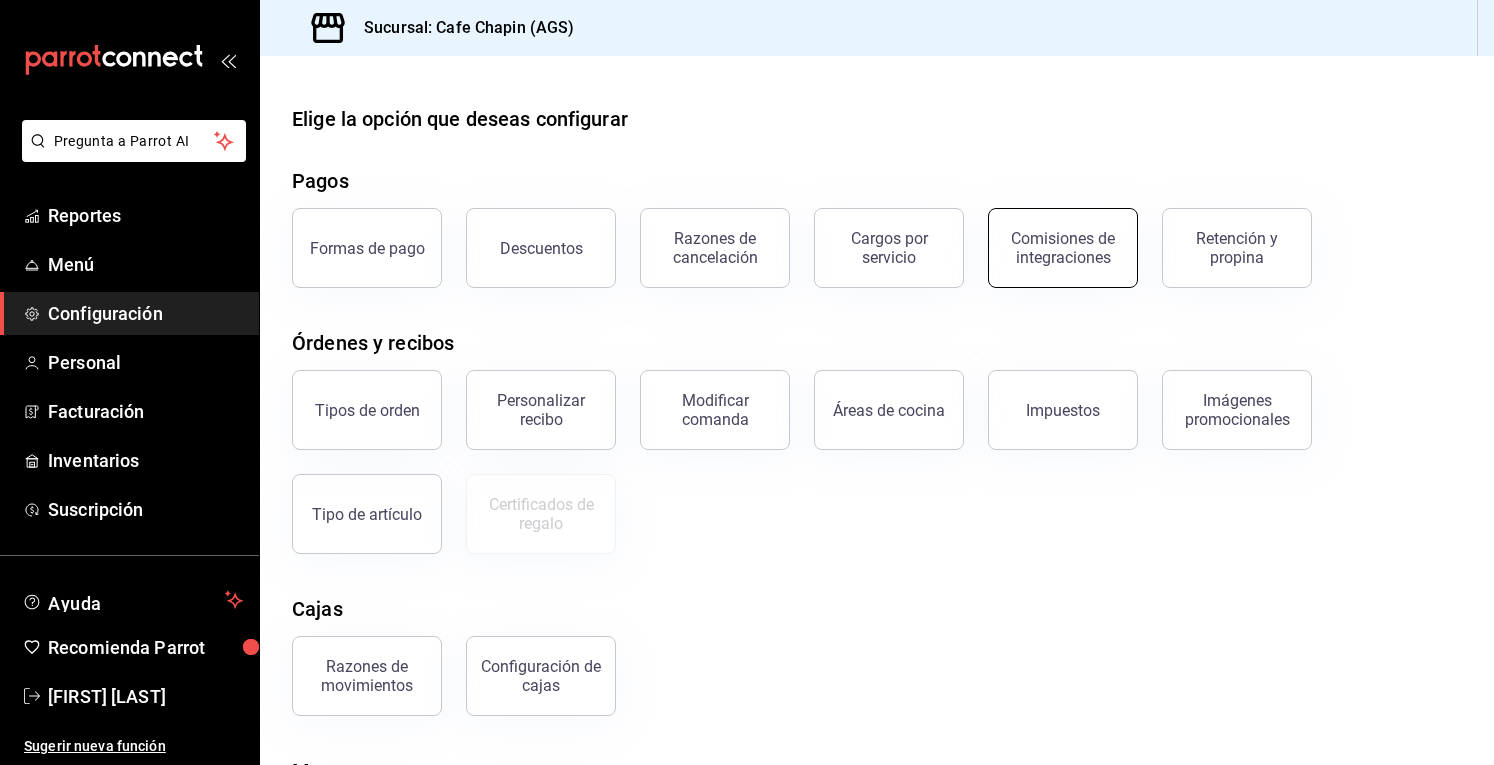 click on "Comisiones de integraciones" at bounding box center [1063, 248] 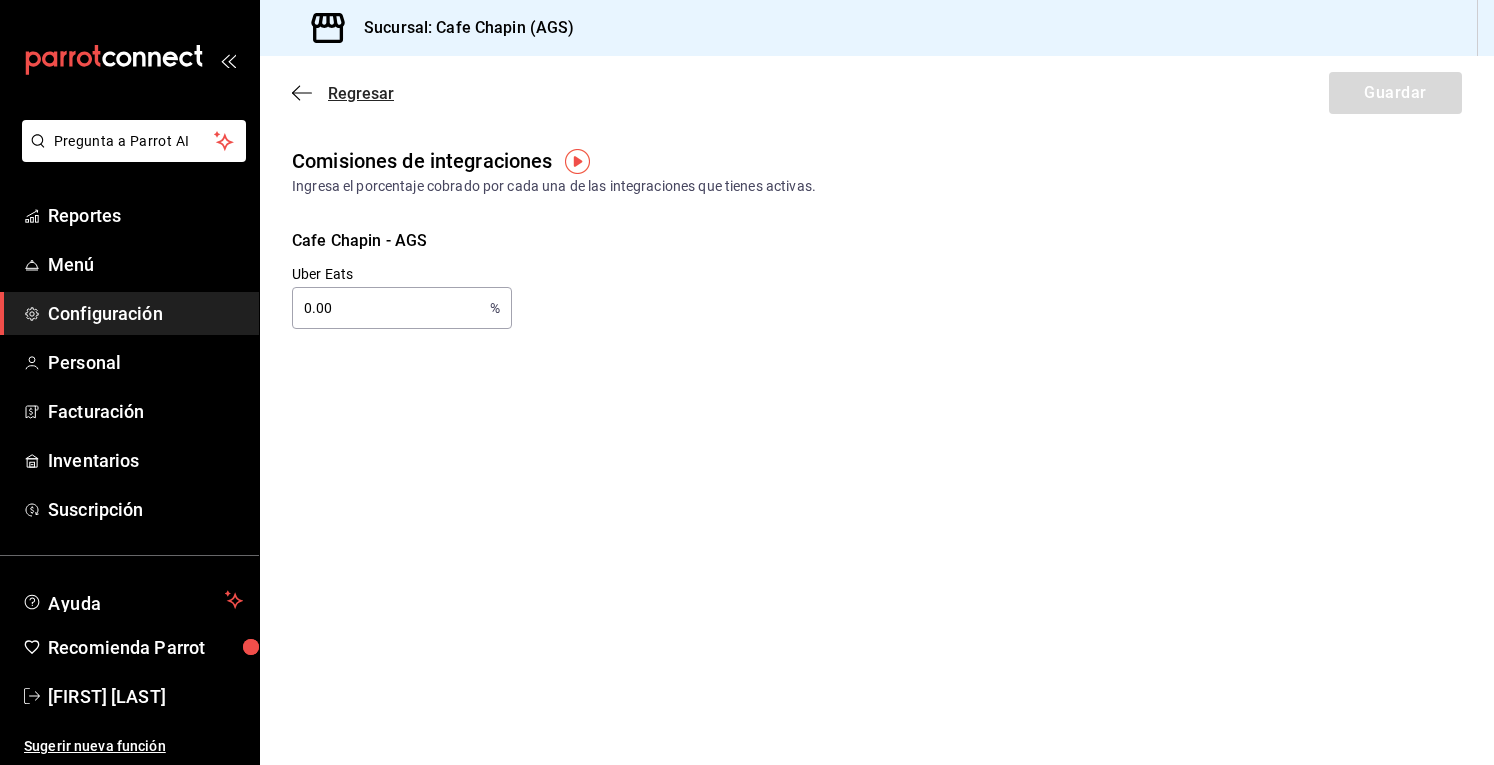 click 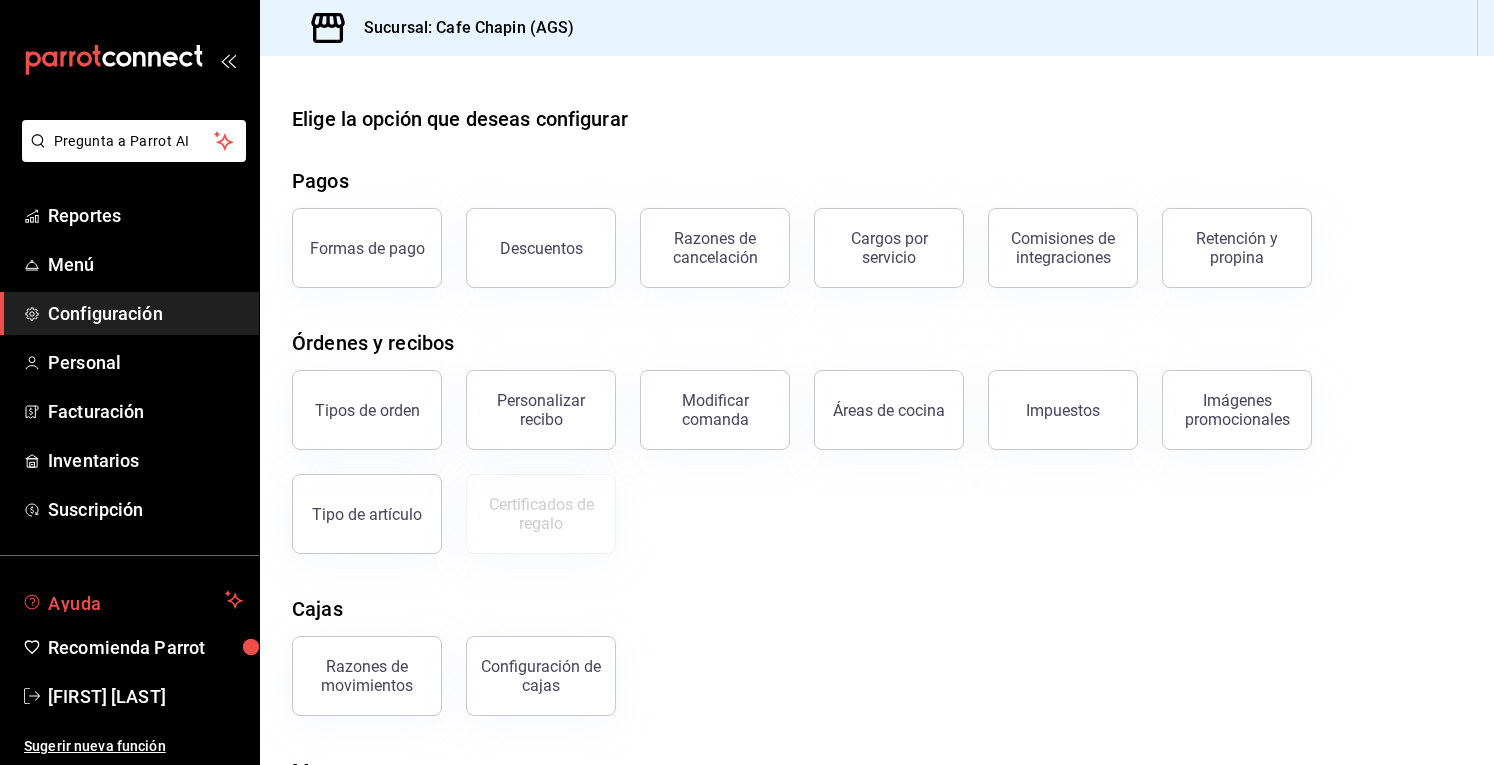 click on "Ayuda" at bounding box center (132, 600) 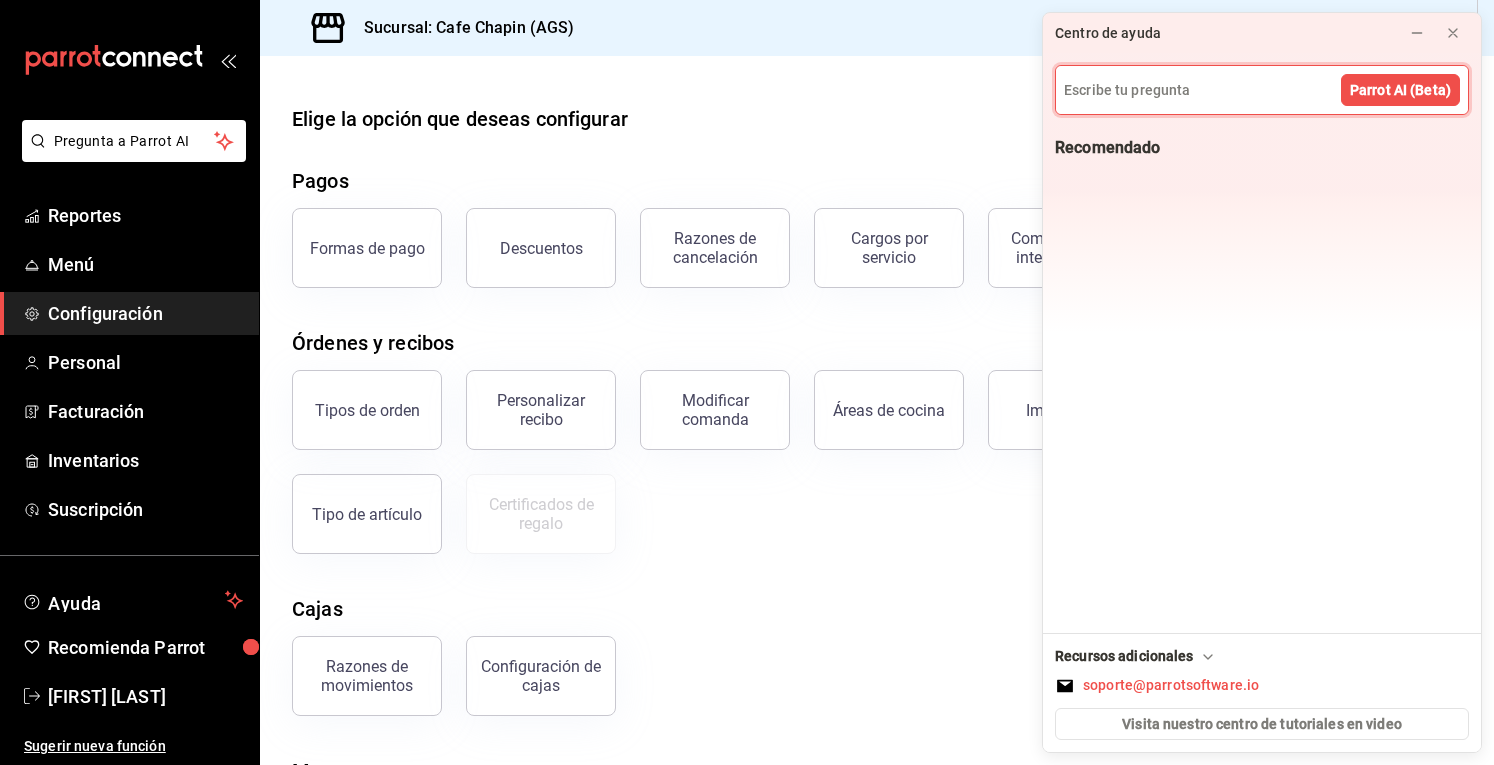 click at bounding box center (1262, 90) 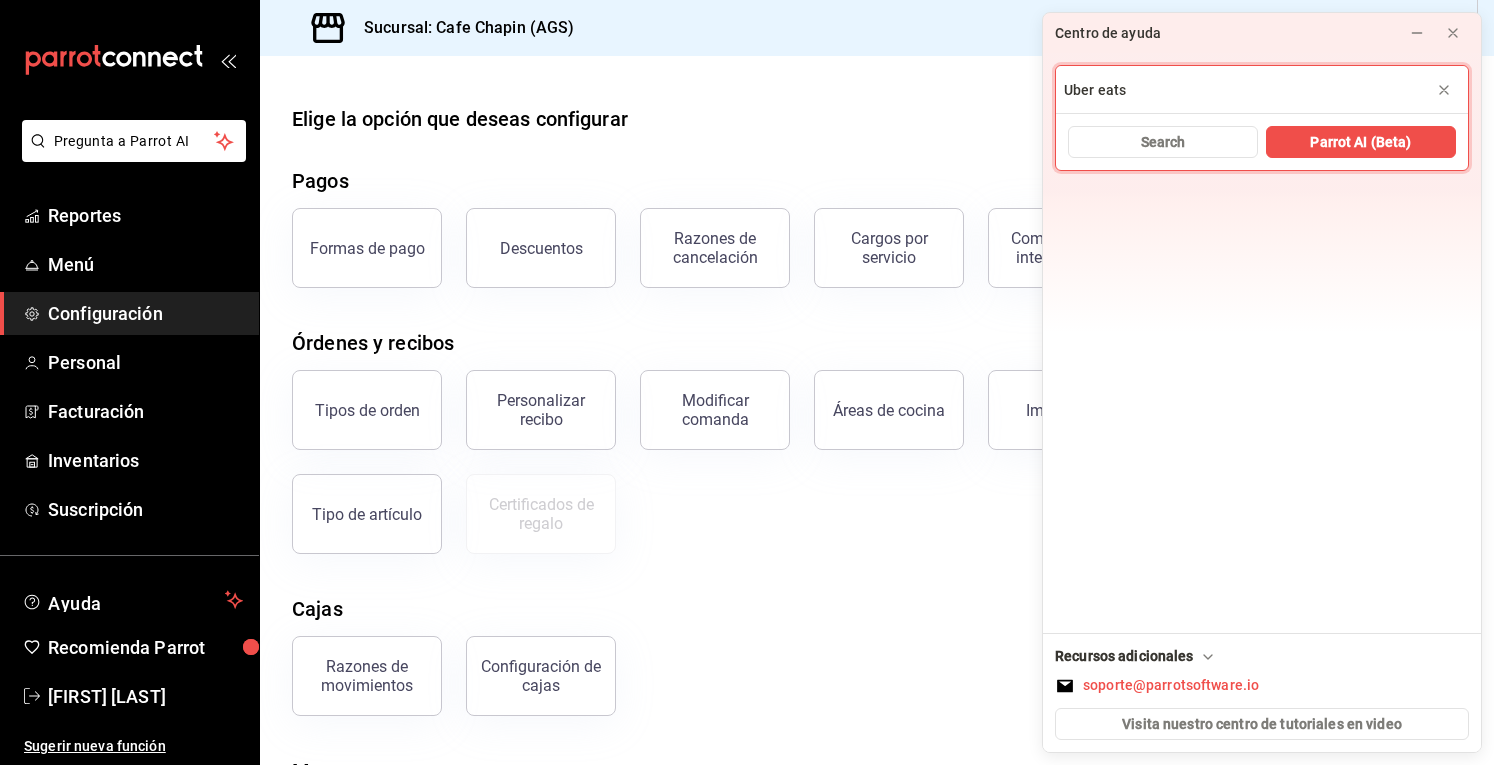 type on "Uber eats" 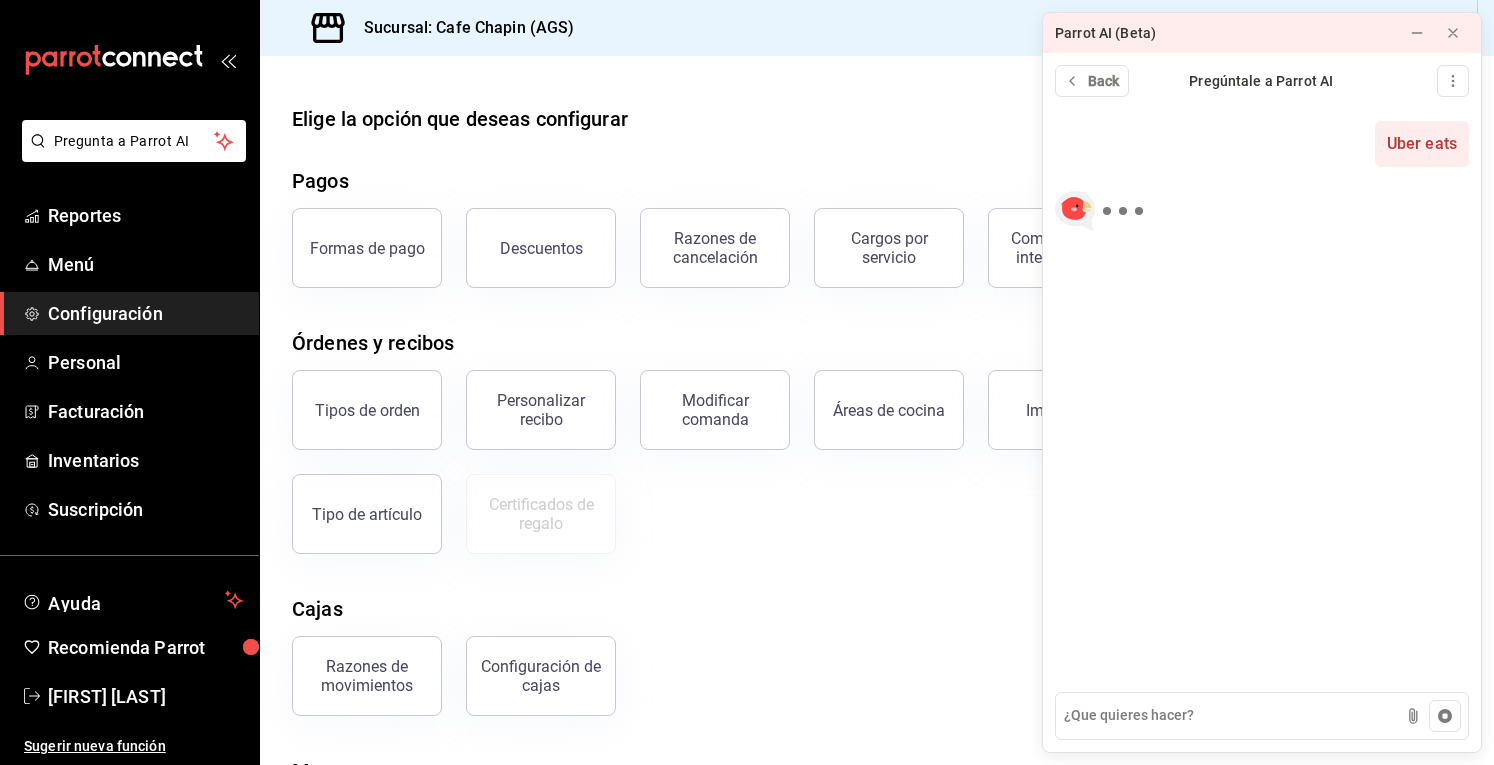 click on "Configuración" at bounding box center [145, 313] 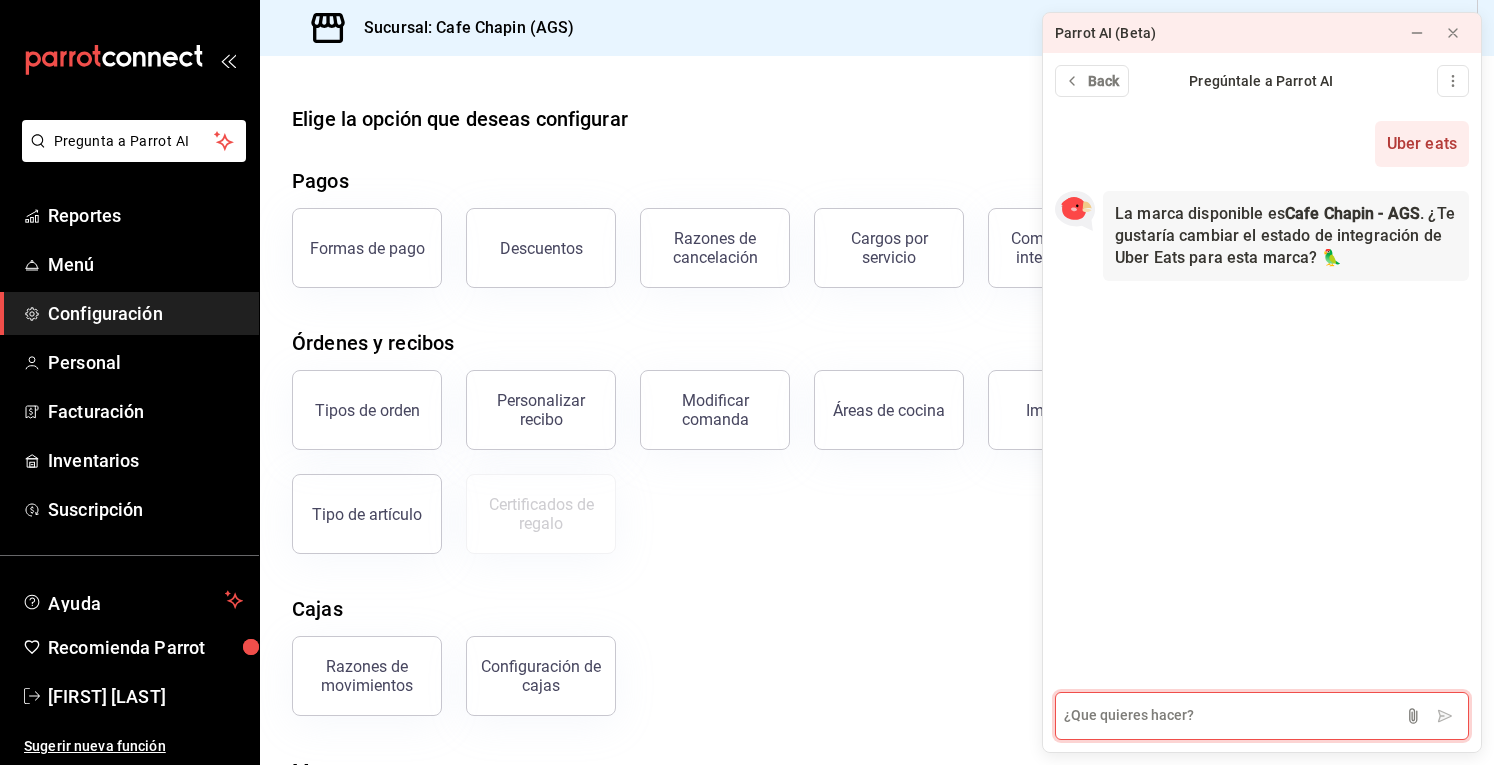 click at bounding box center [1262, 716] 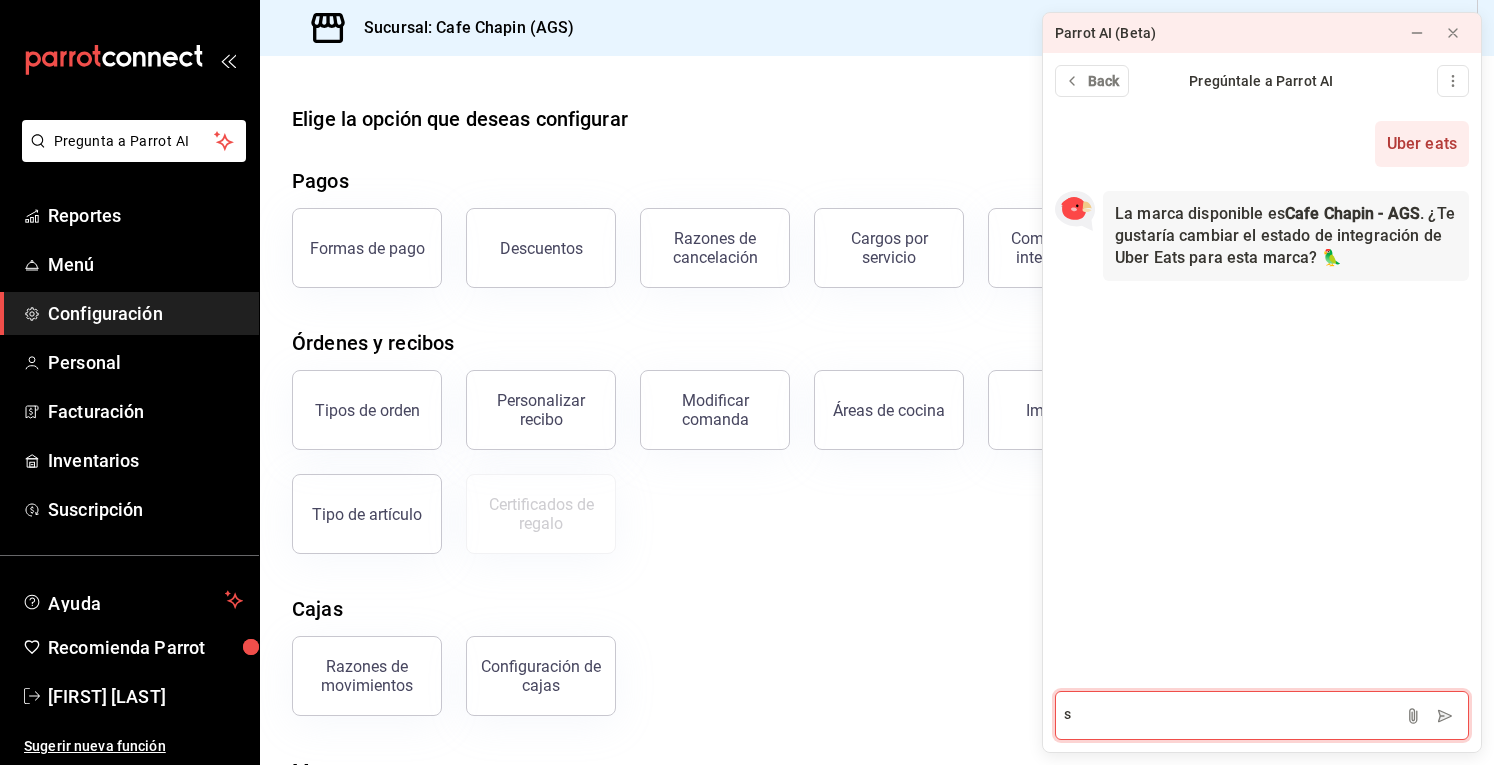 type on "si" 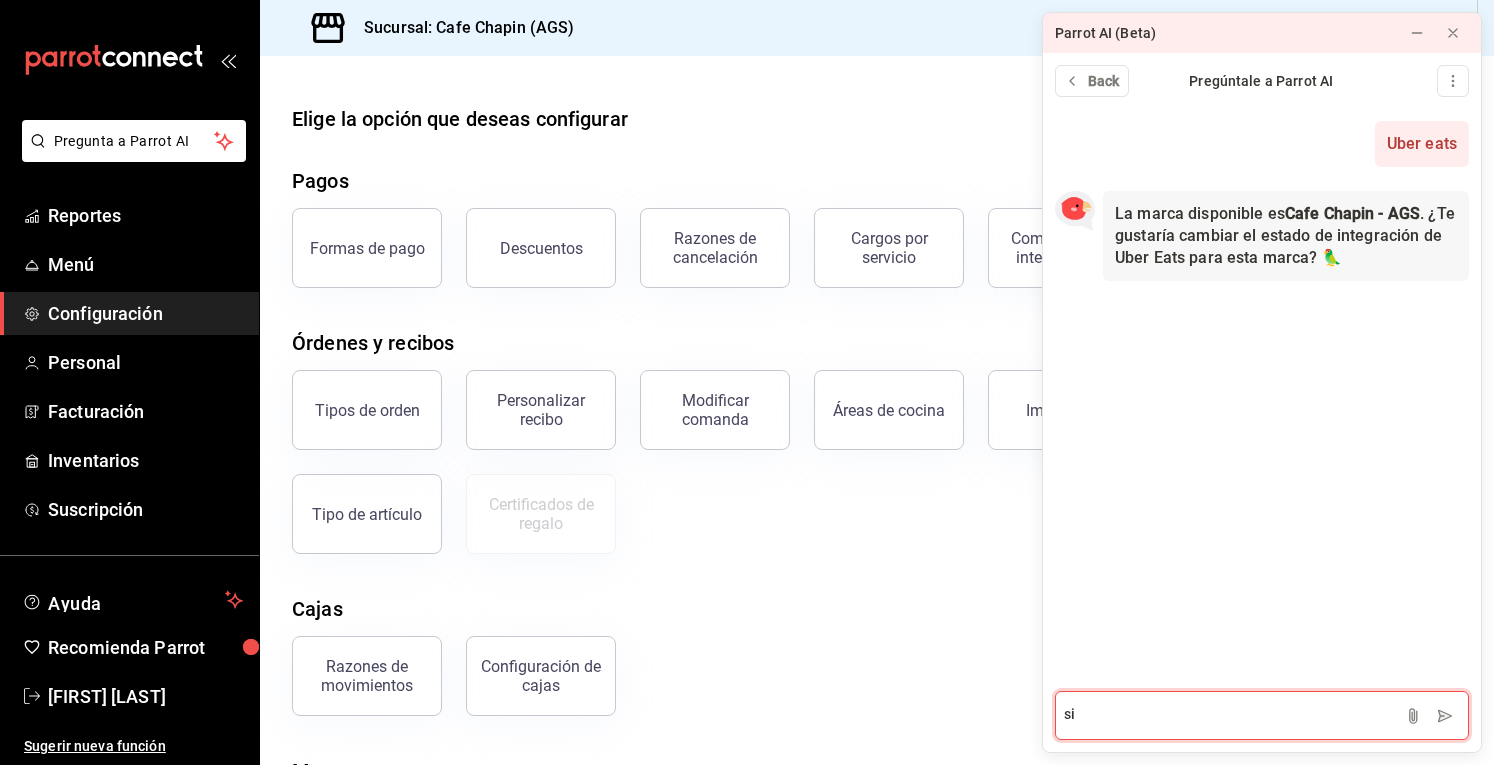 type 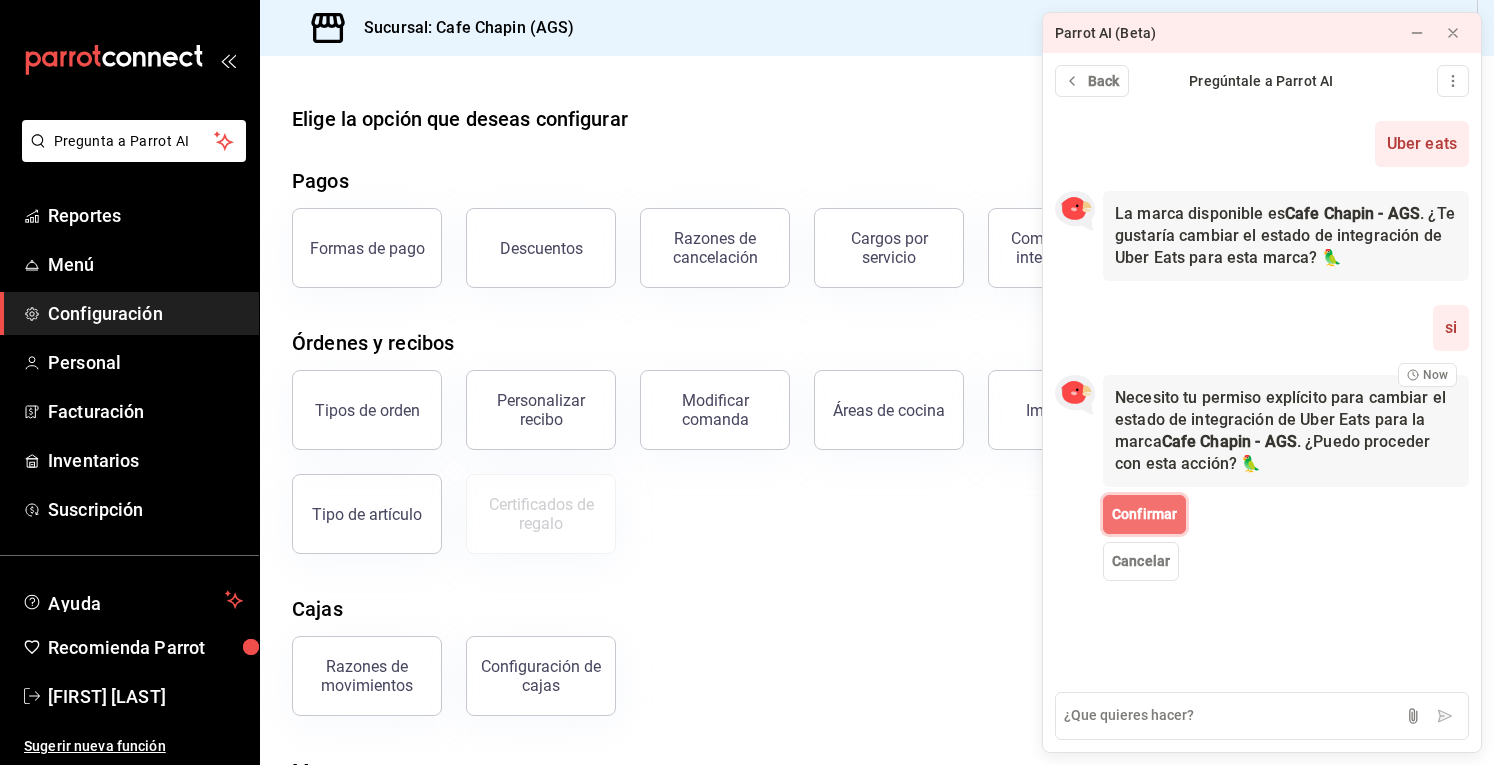 click on "Confirmar" at bounding box center [1144, 514] 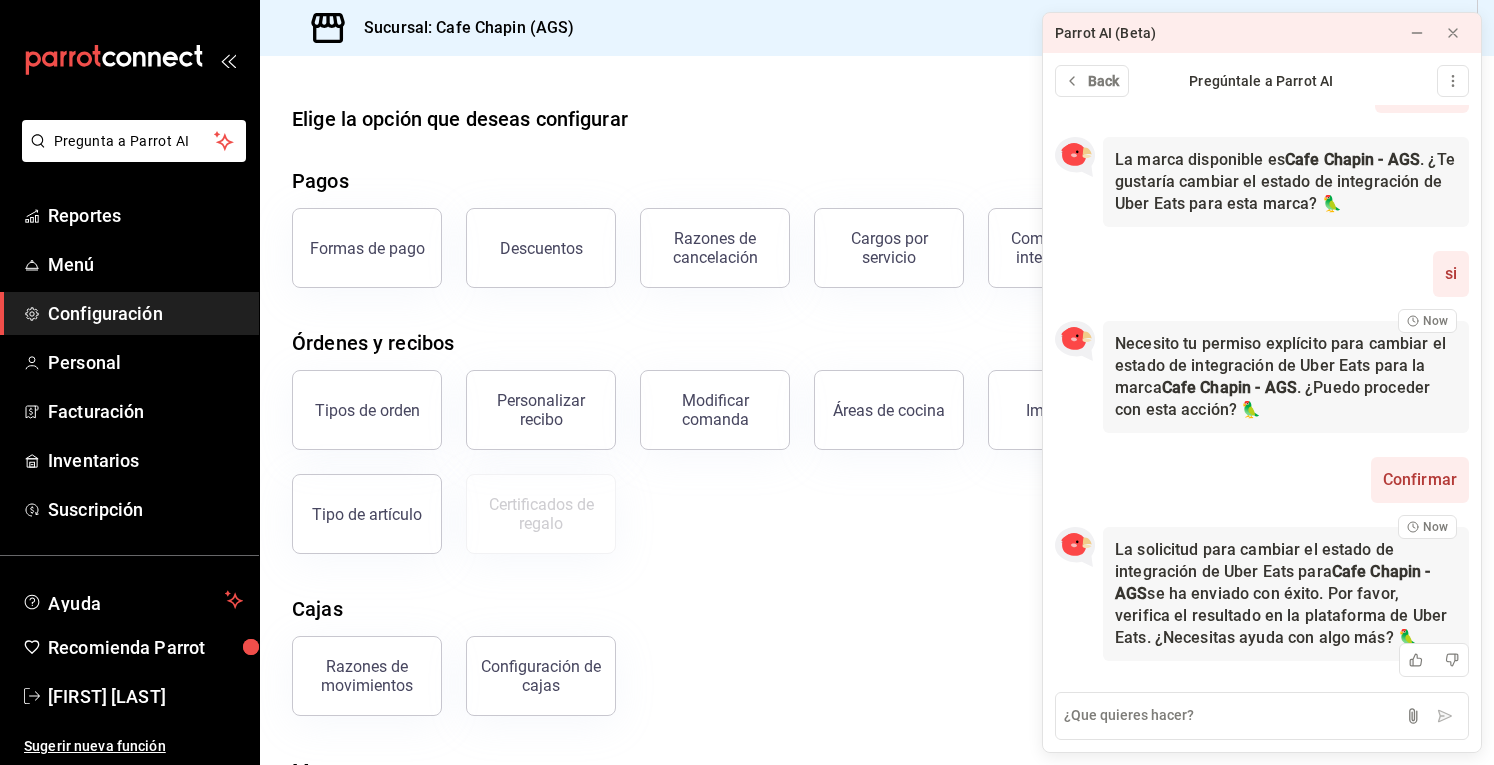 scroll, scrollTop: 75, scrollLeft: 0, axis: vertical 